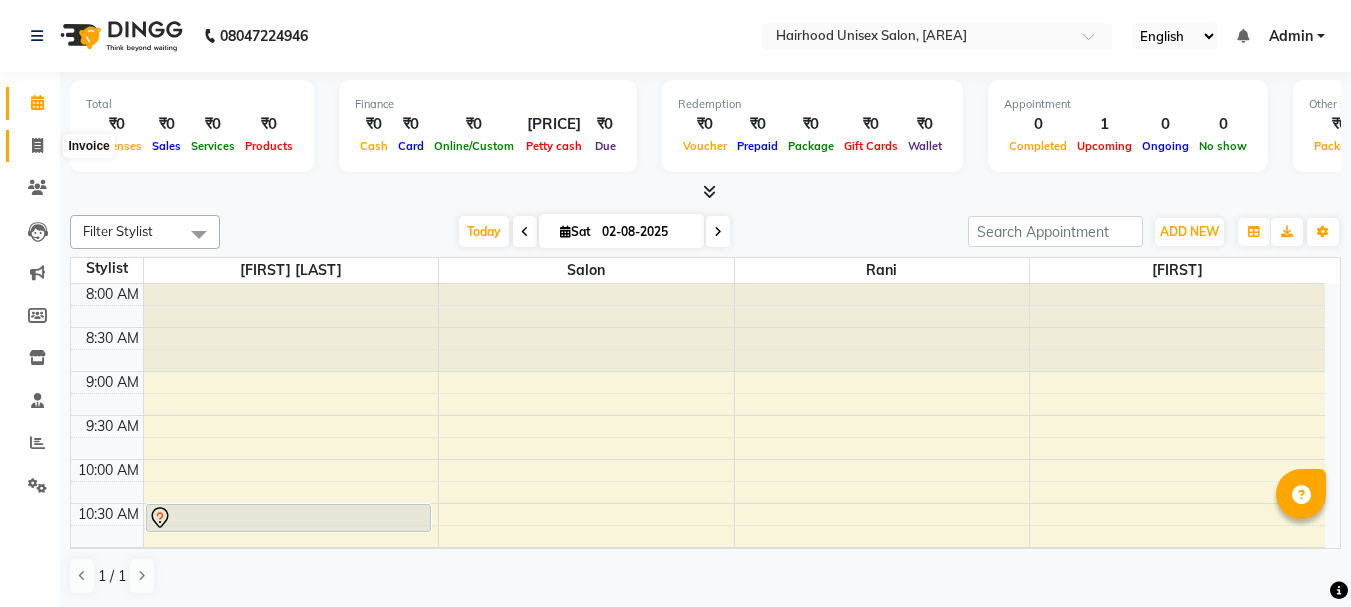 scroll, scrollTop: 0, scrollLeft: 0, axis: both 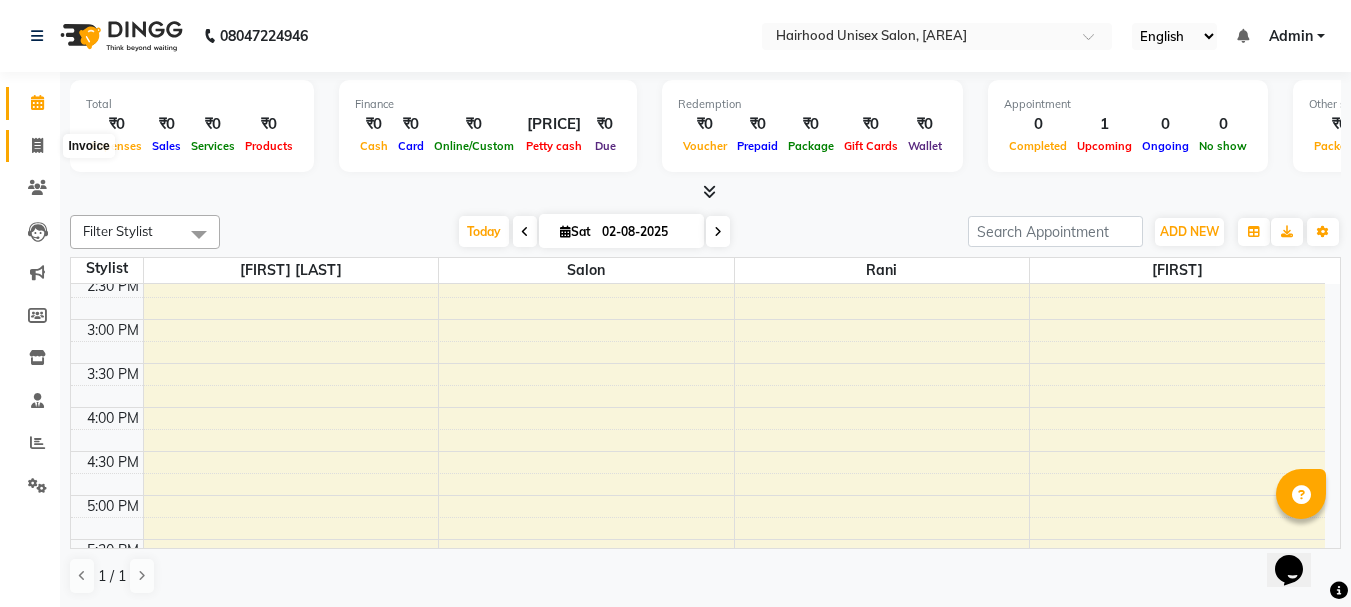 click 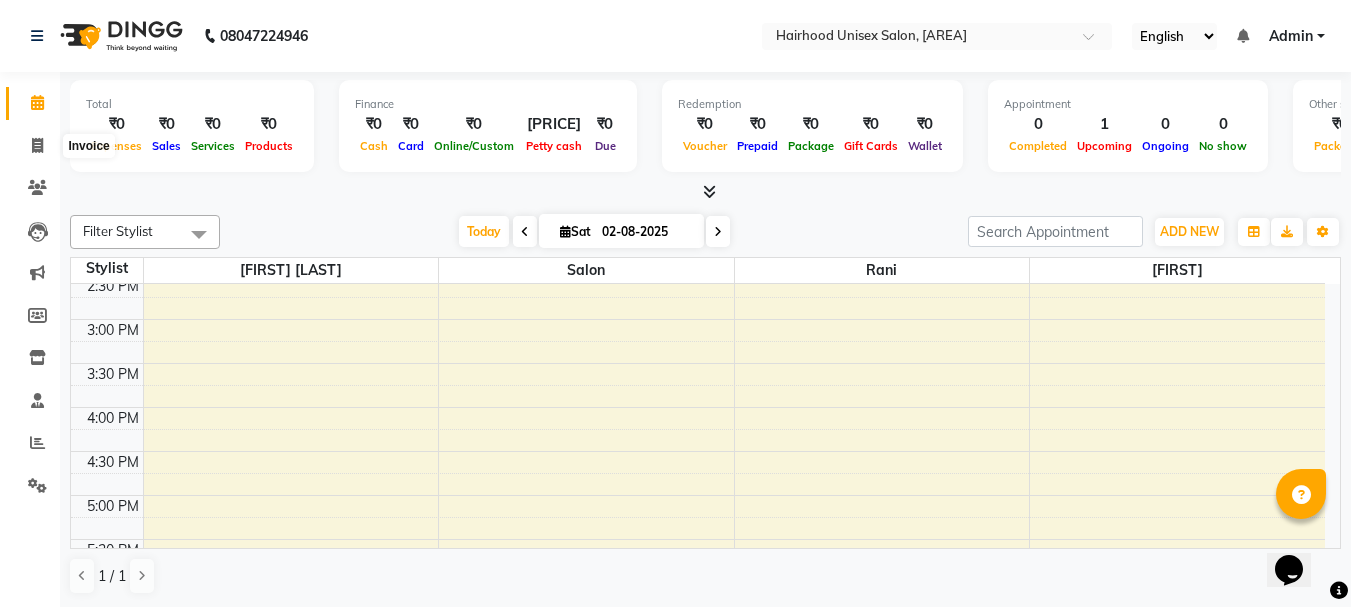 select on "754" 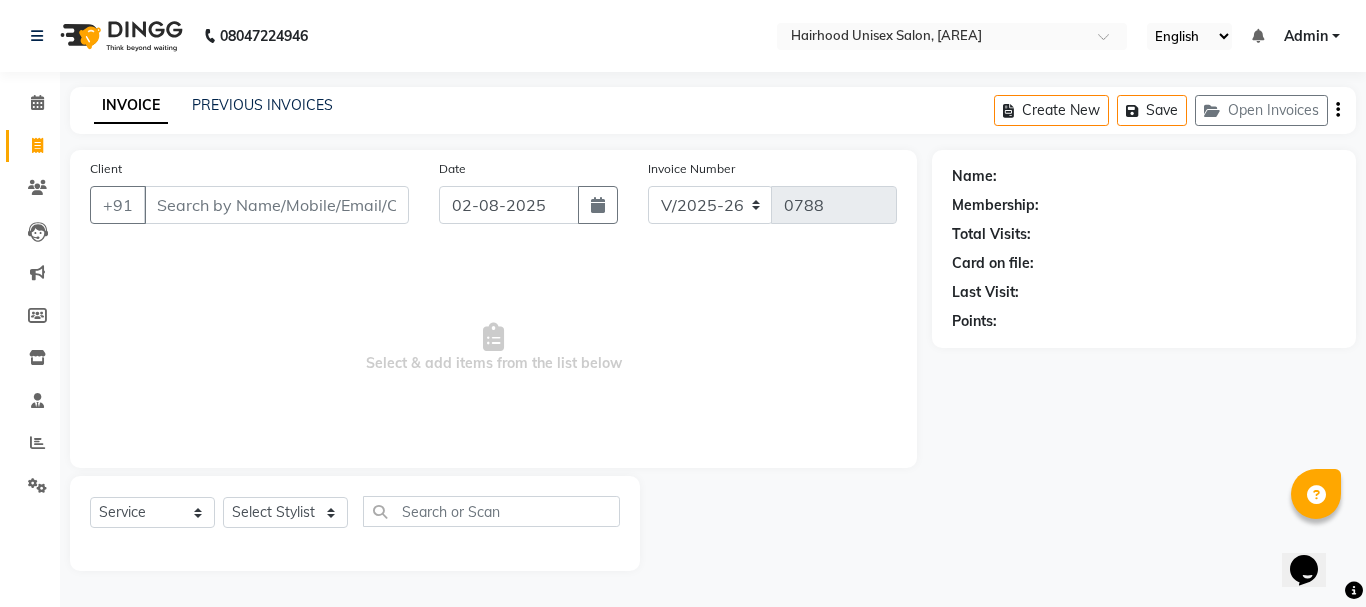 click on "Client" at bounding box center (276, 205) 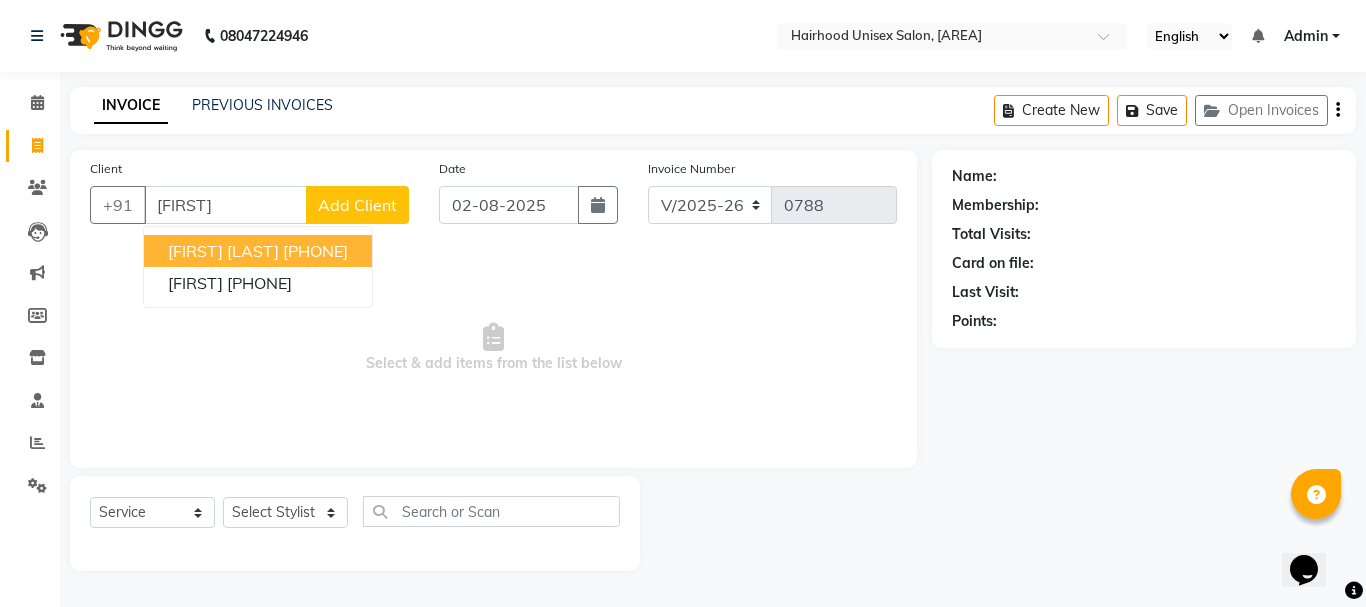click on "[FIRST] [LAST] [PHONE]" at bounding box center [258, 251] 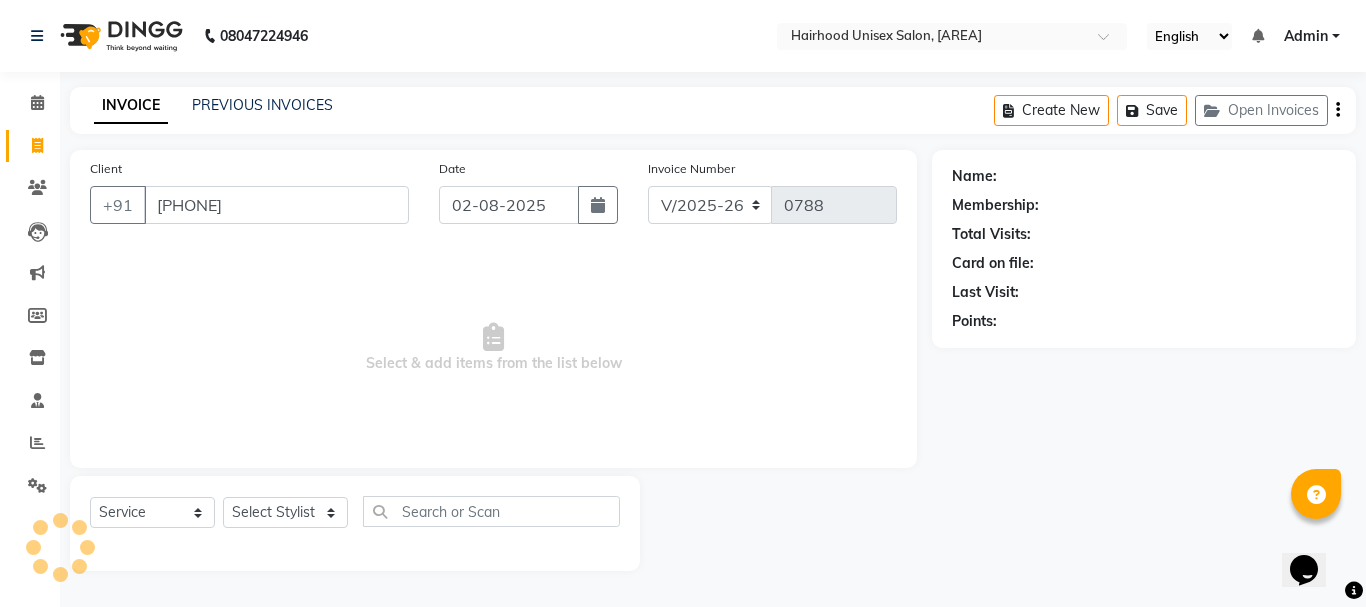 type on "[PHONE]" 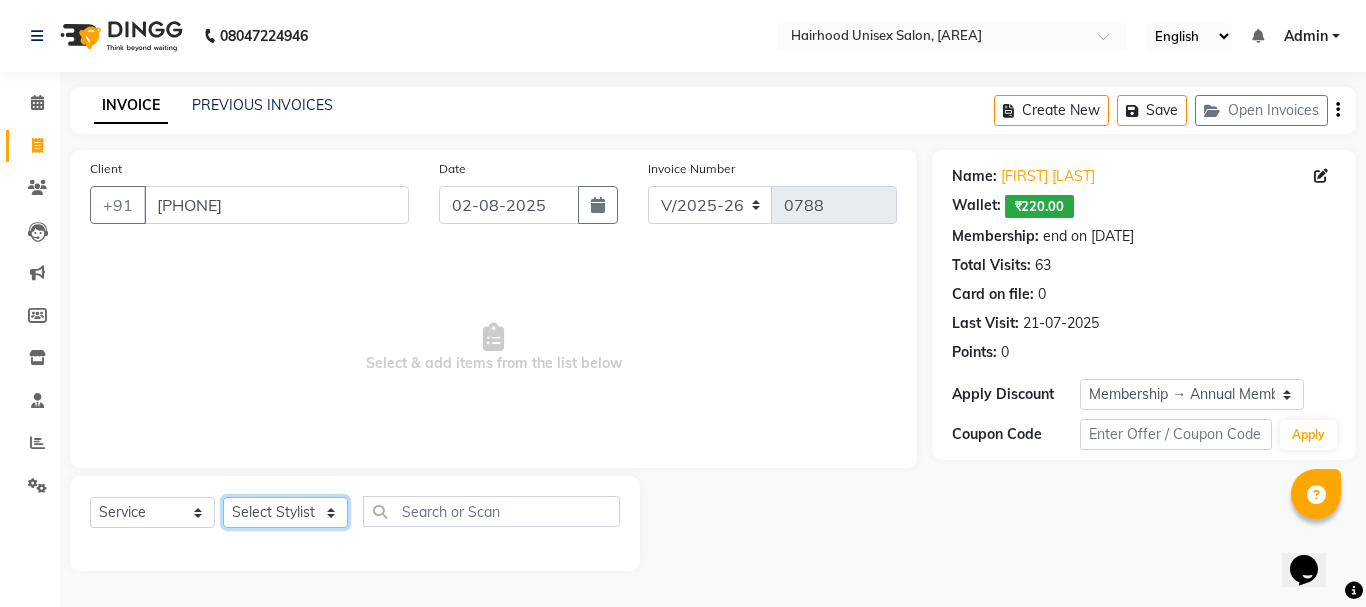 click on "Select Stylist [FIRST] [LAST] [NAME]" 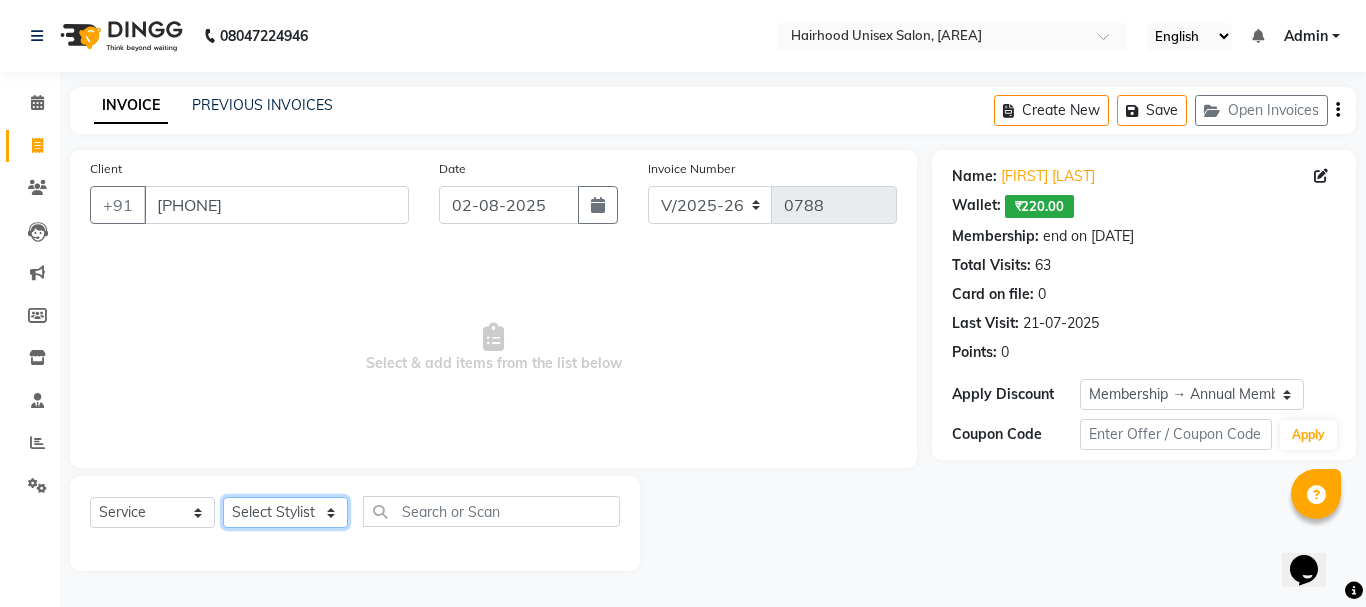 select on "12325" 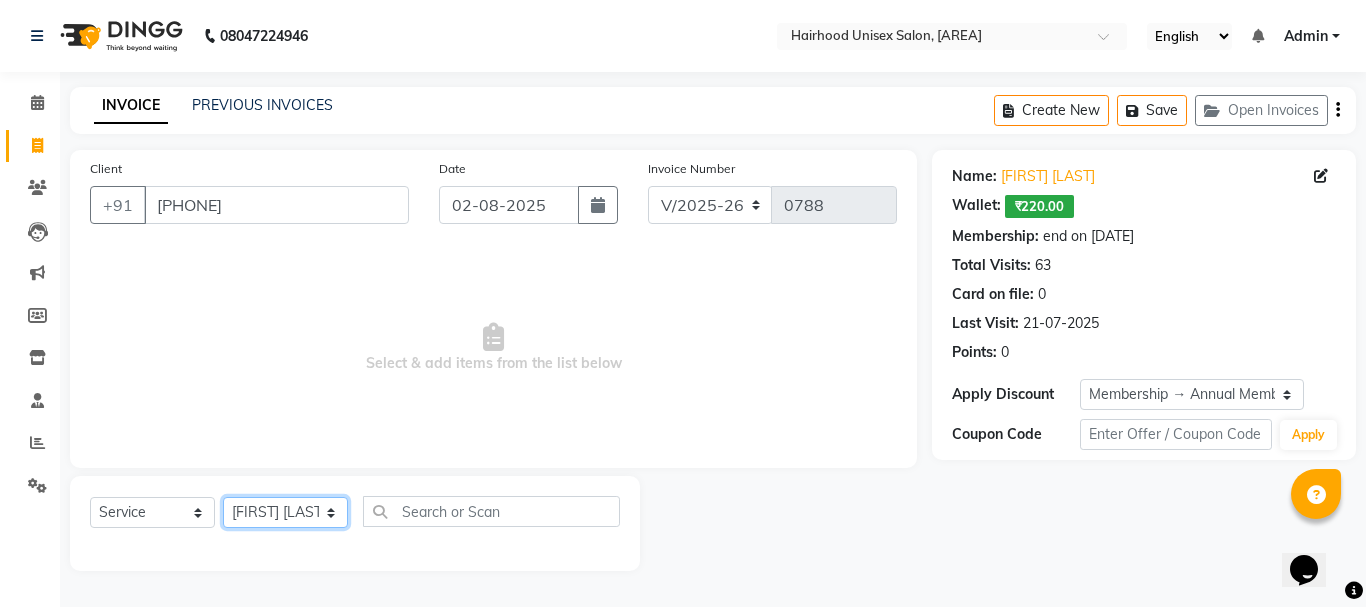 click on "Select Stylist [FIRST] [LAST] [NAME]" 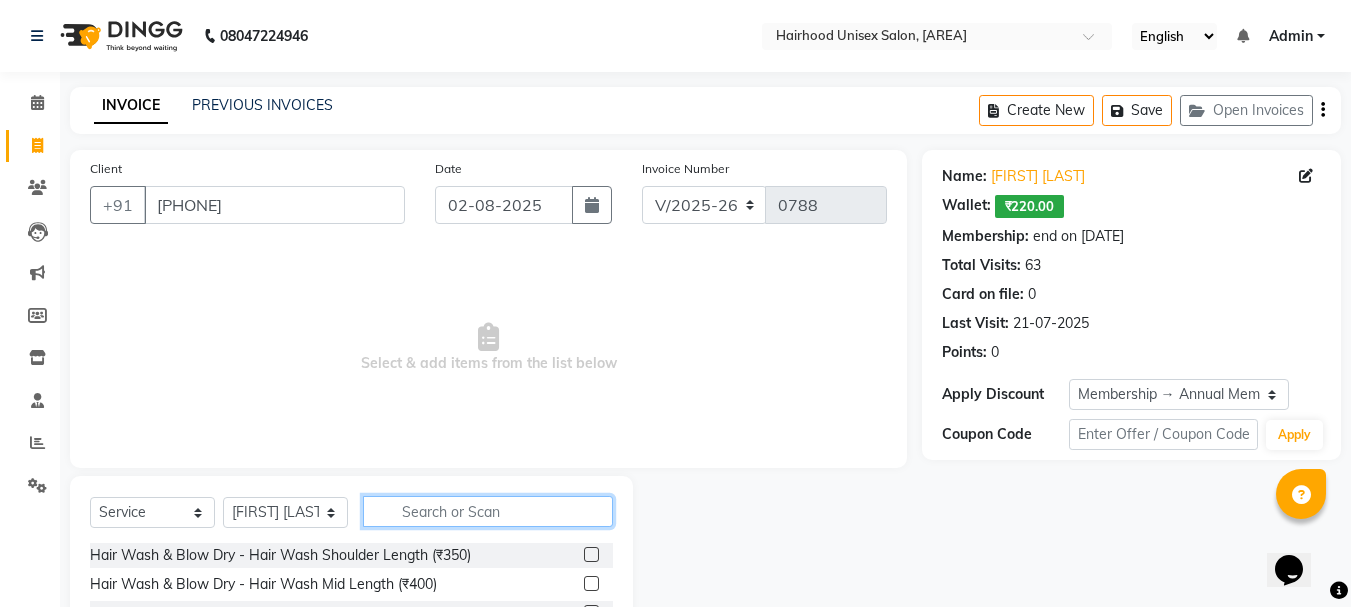 click 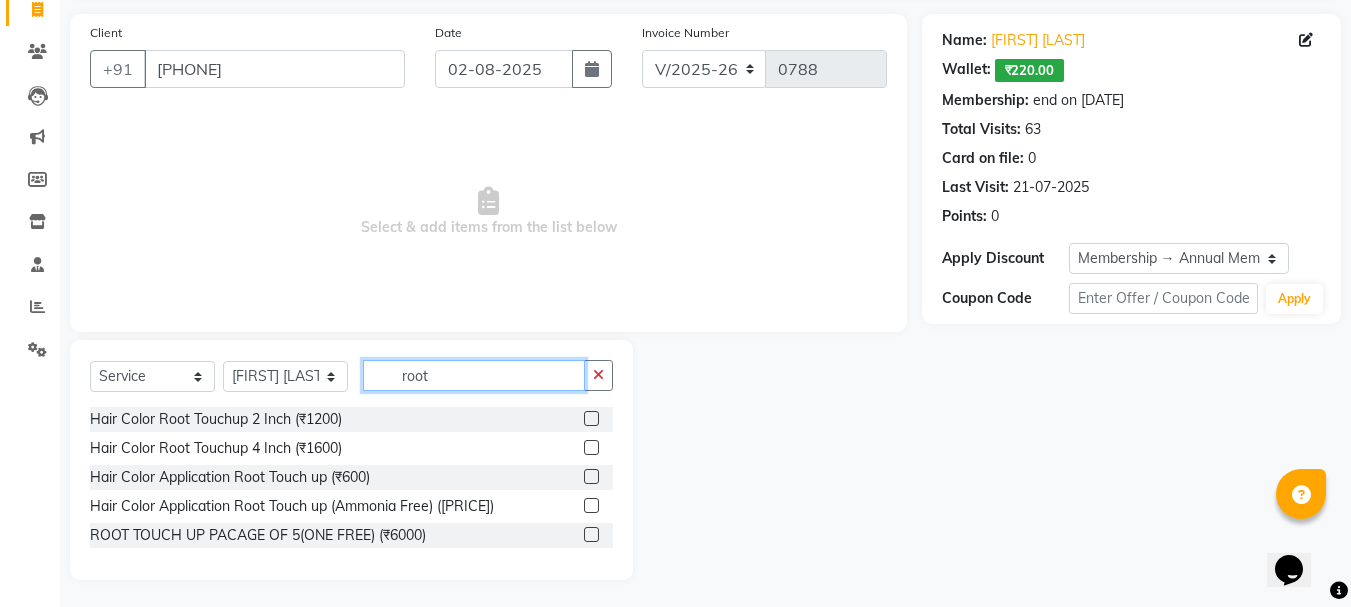 scroll, scrollTop: 139, scrollLeft: 0, axis: vertical 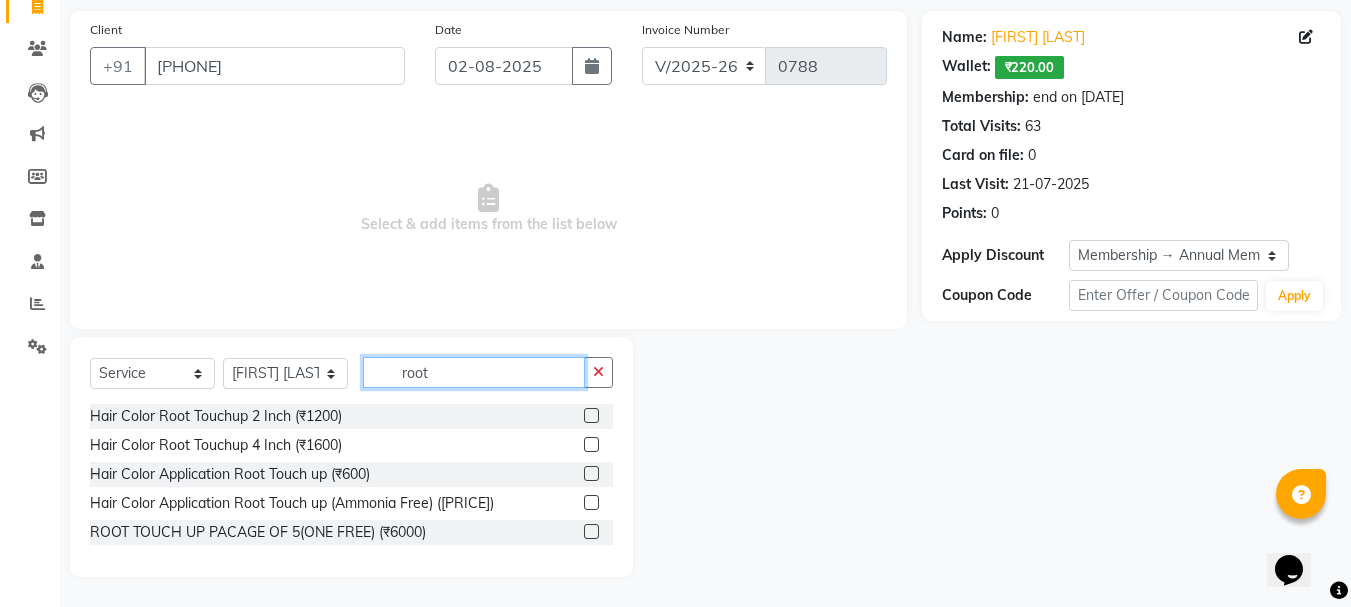 type on "root" 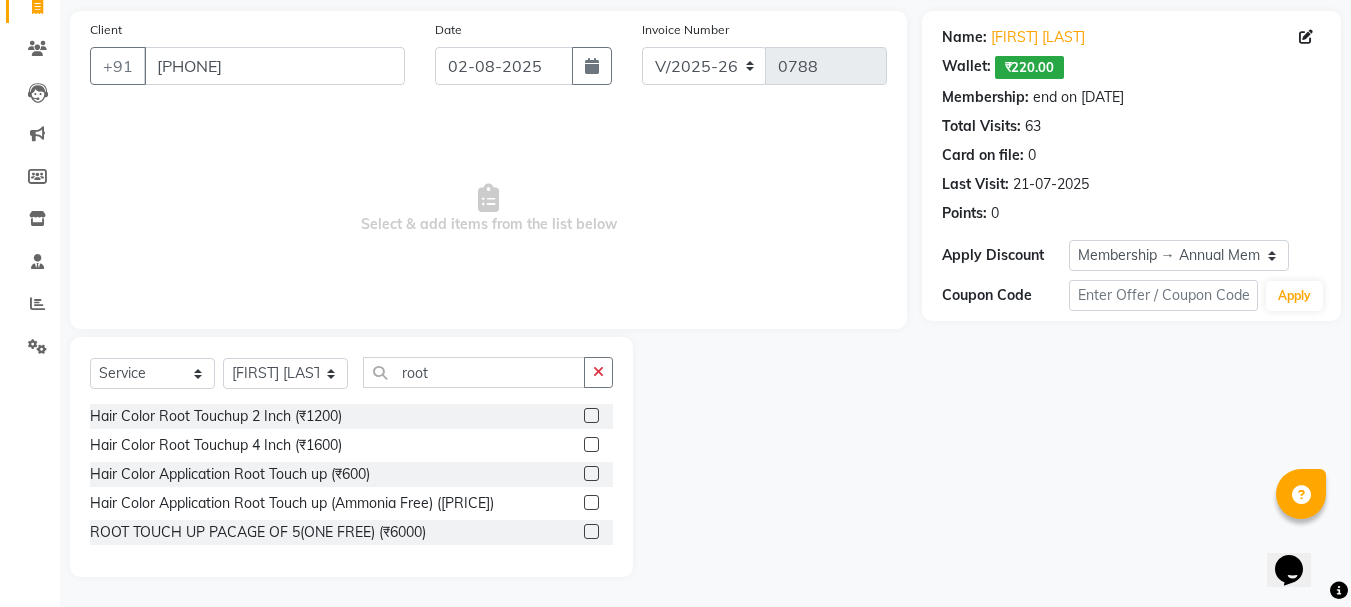 click 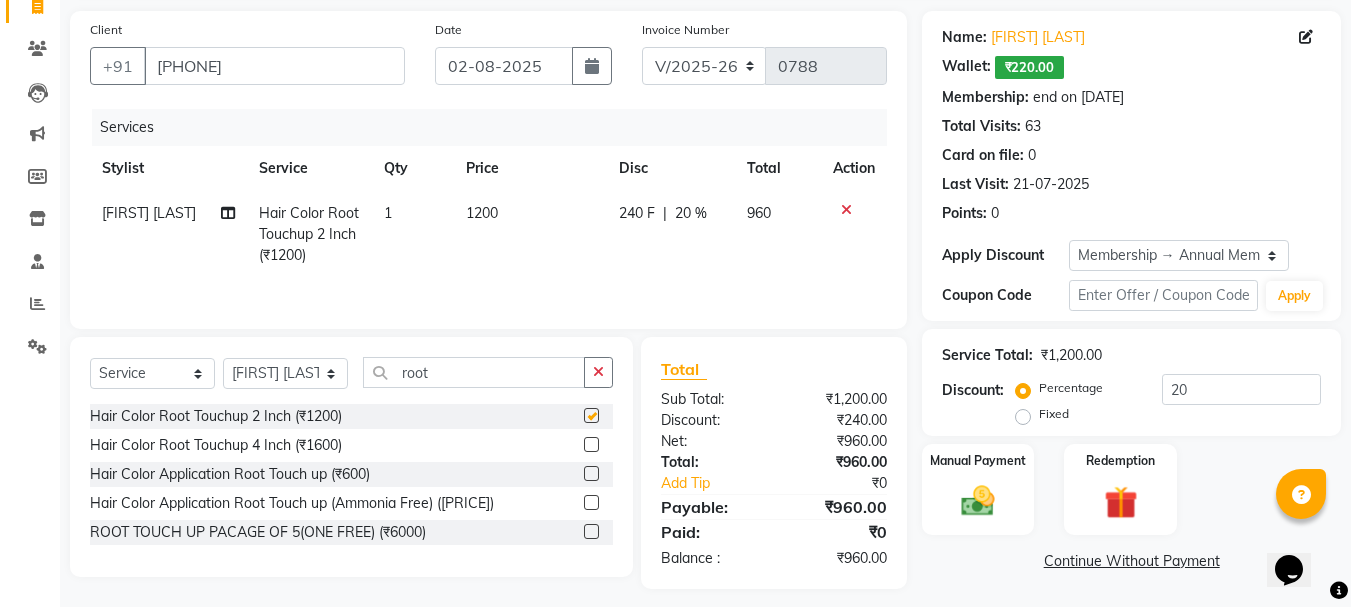 checkbox on "false" 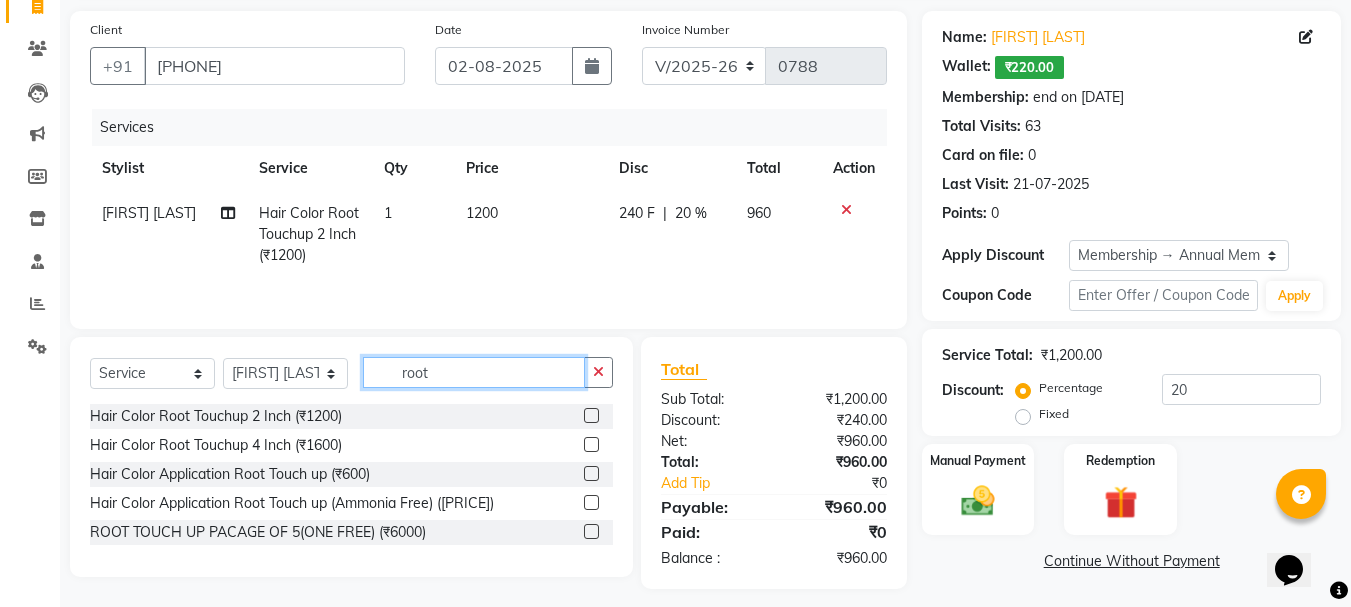 click on "root" 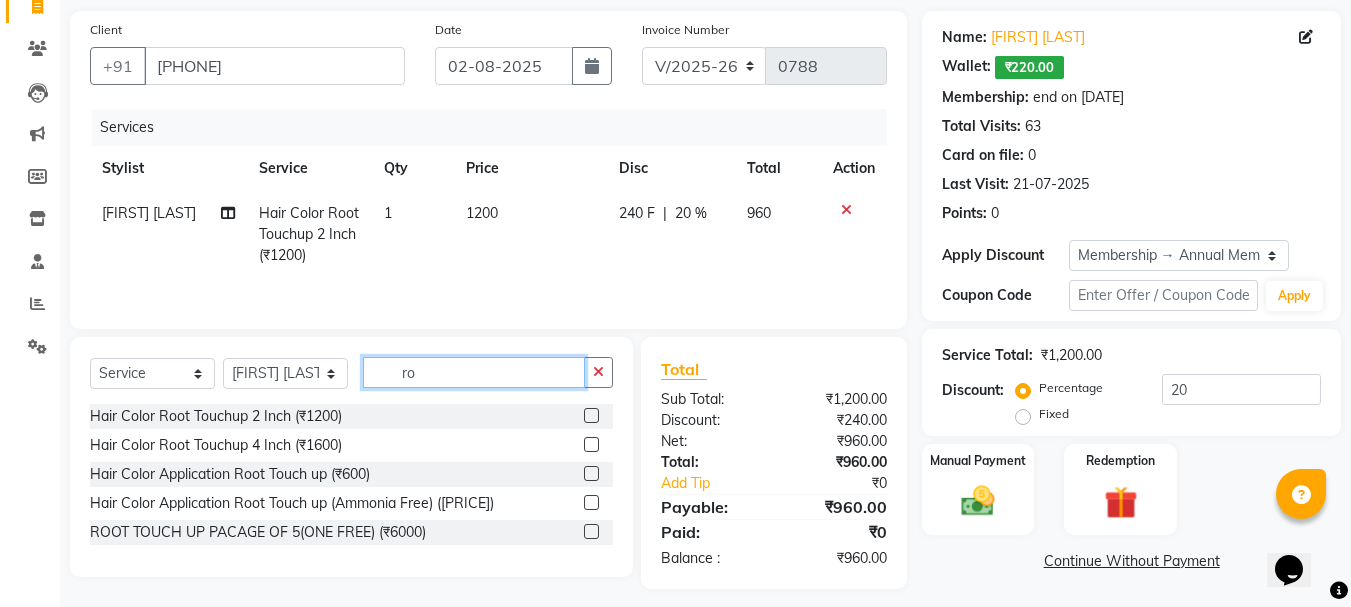 type on "r" 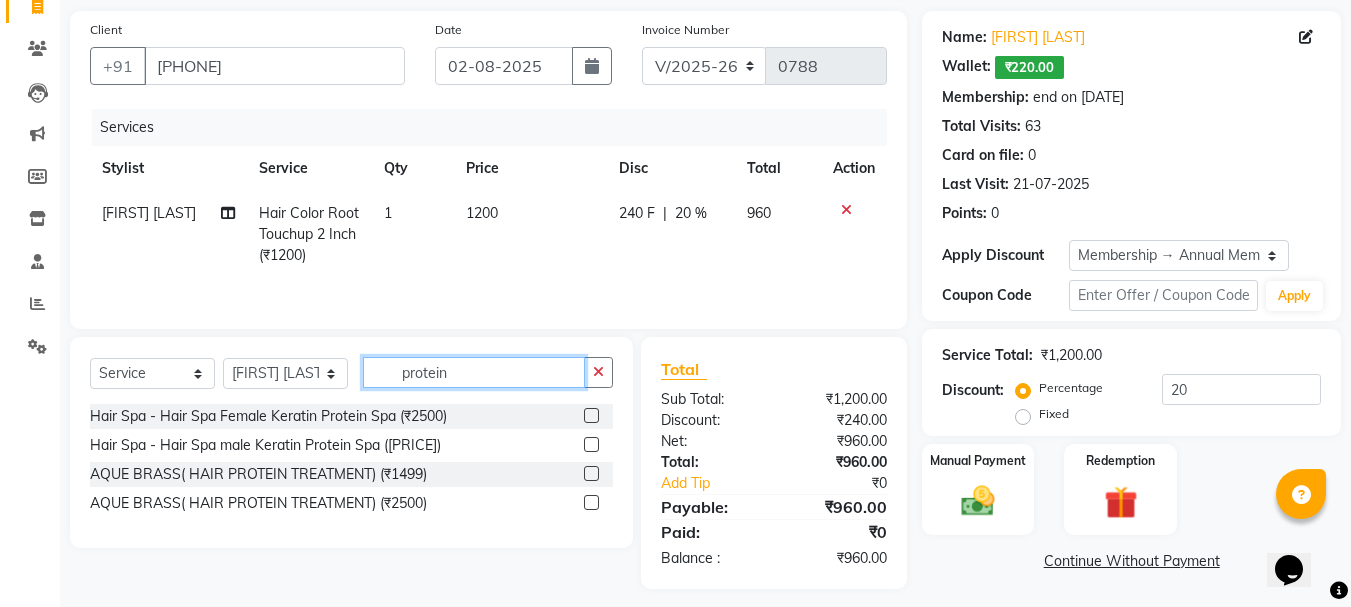 type on "protein" 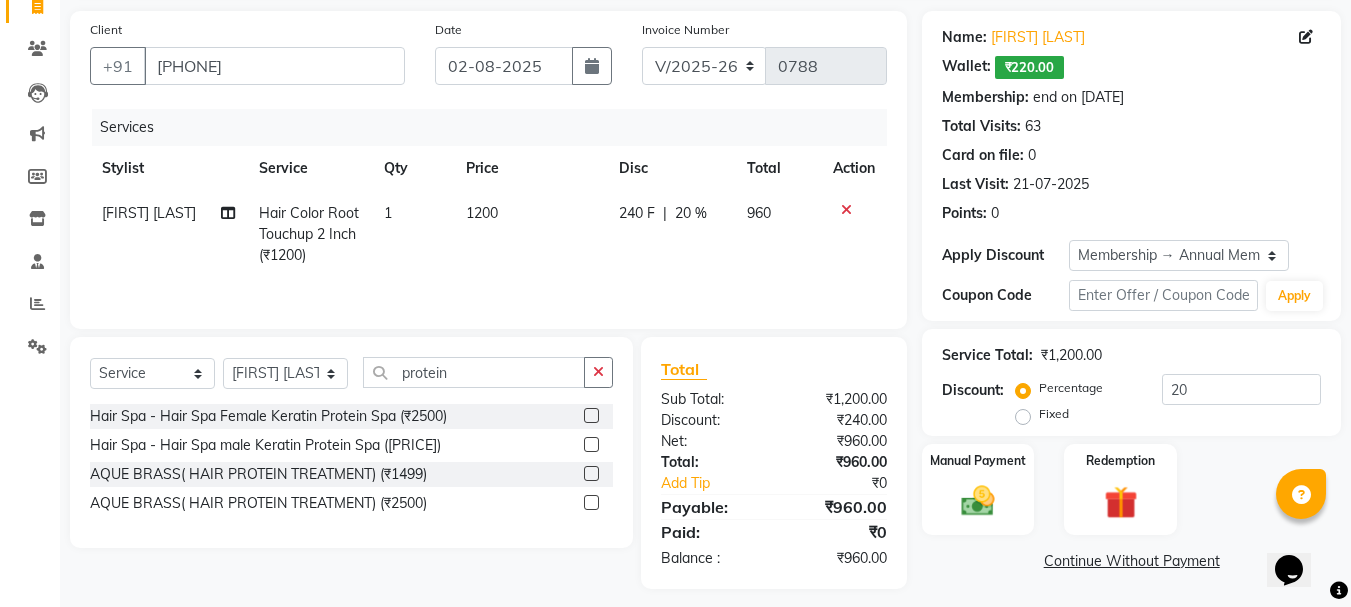 click 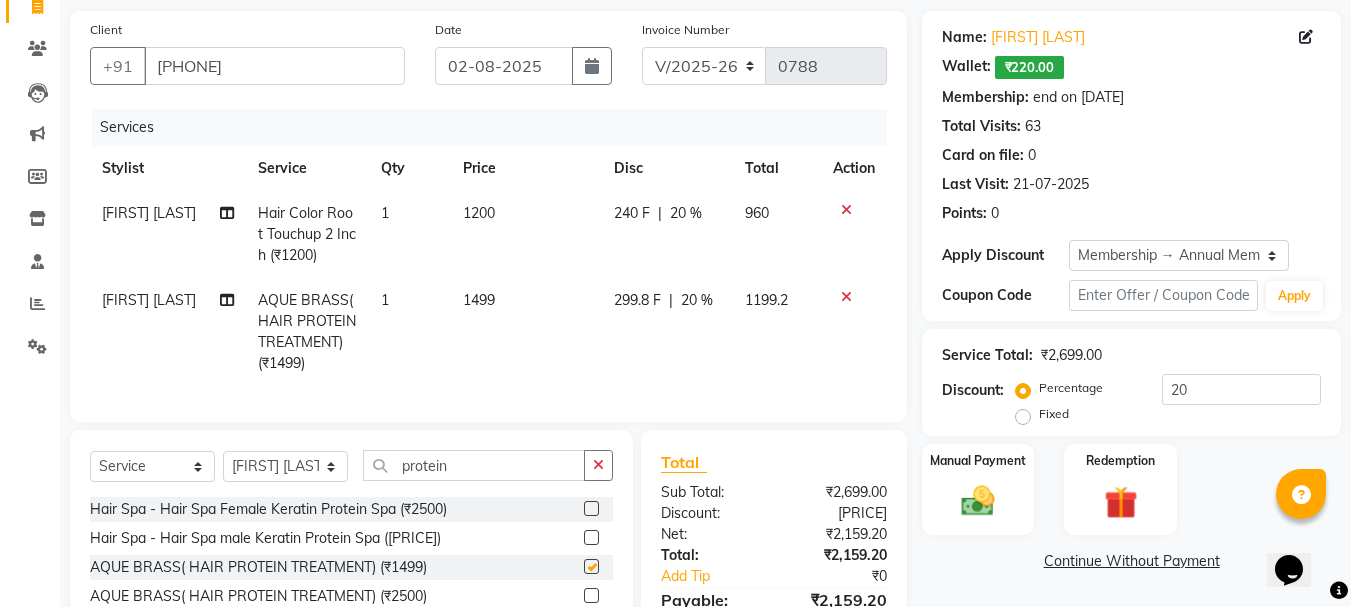 checkbox on "false" 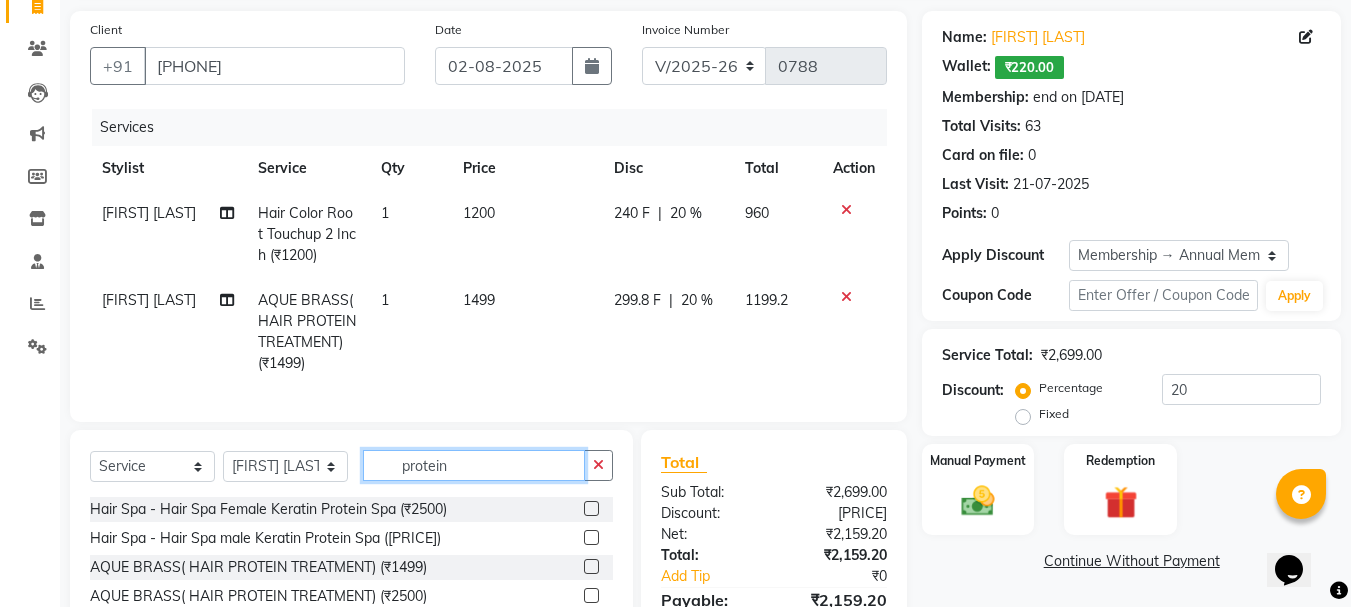 click on "protein" 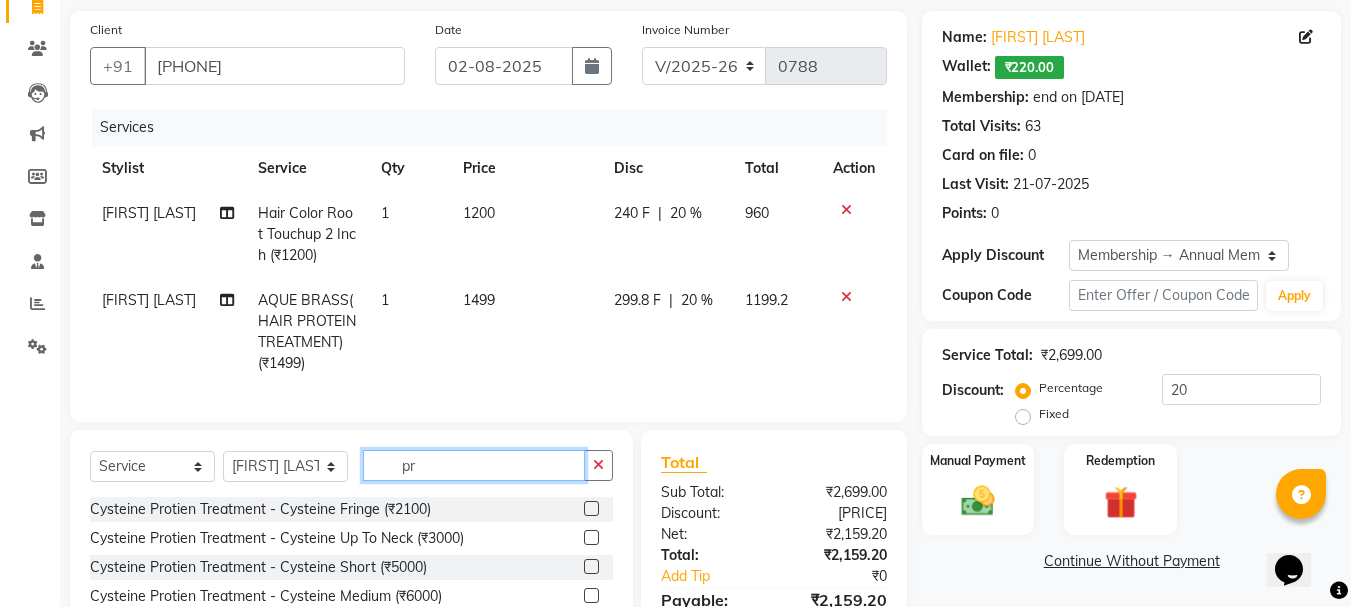 type on "p" 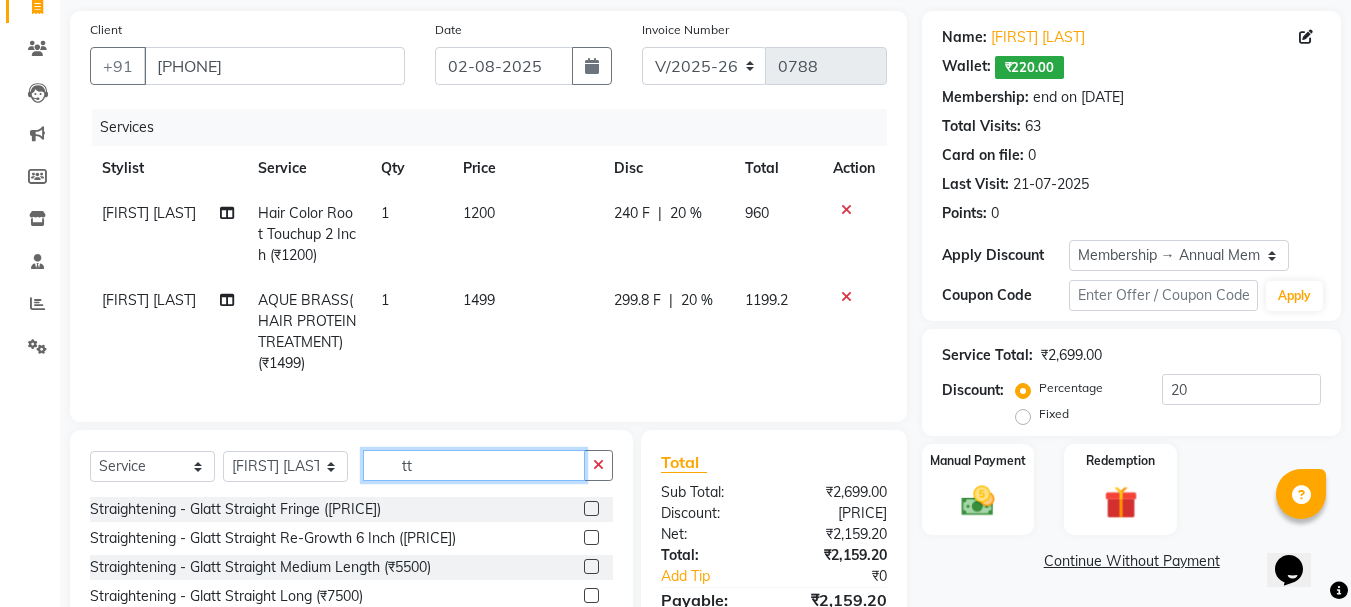 type on "tt" 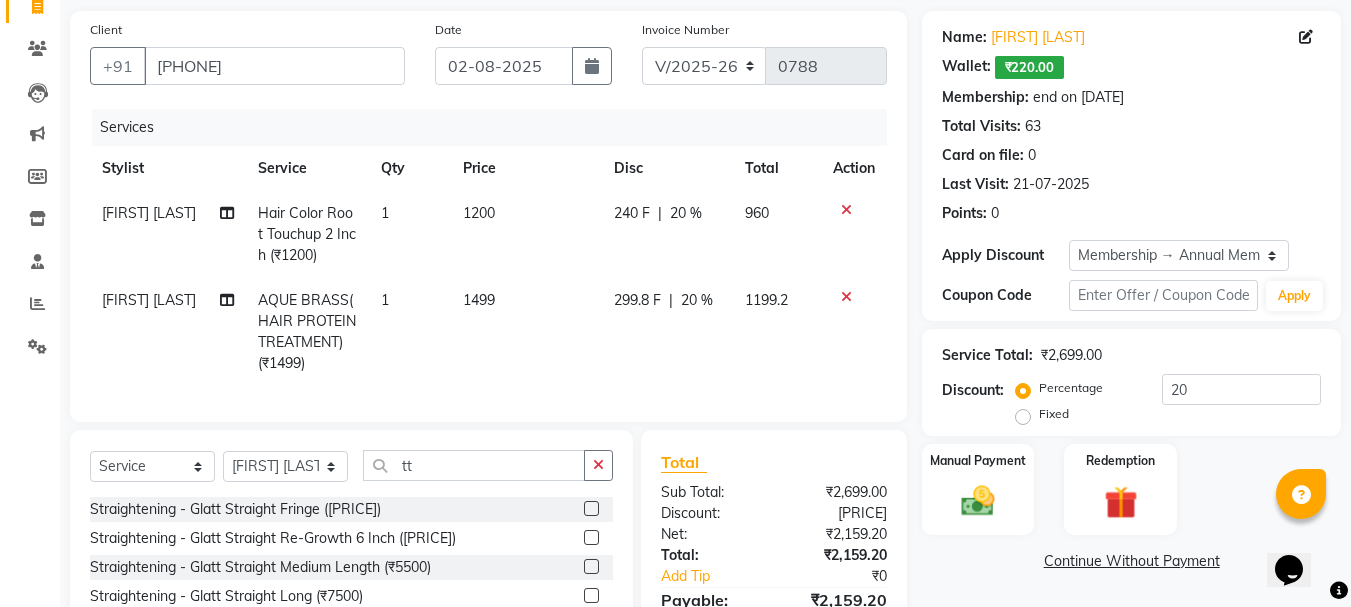 click on "20 %" 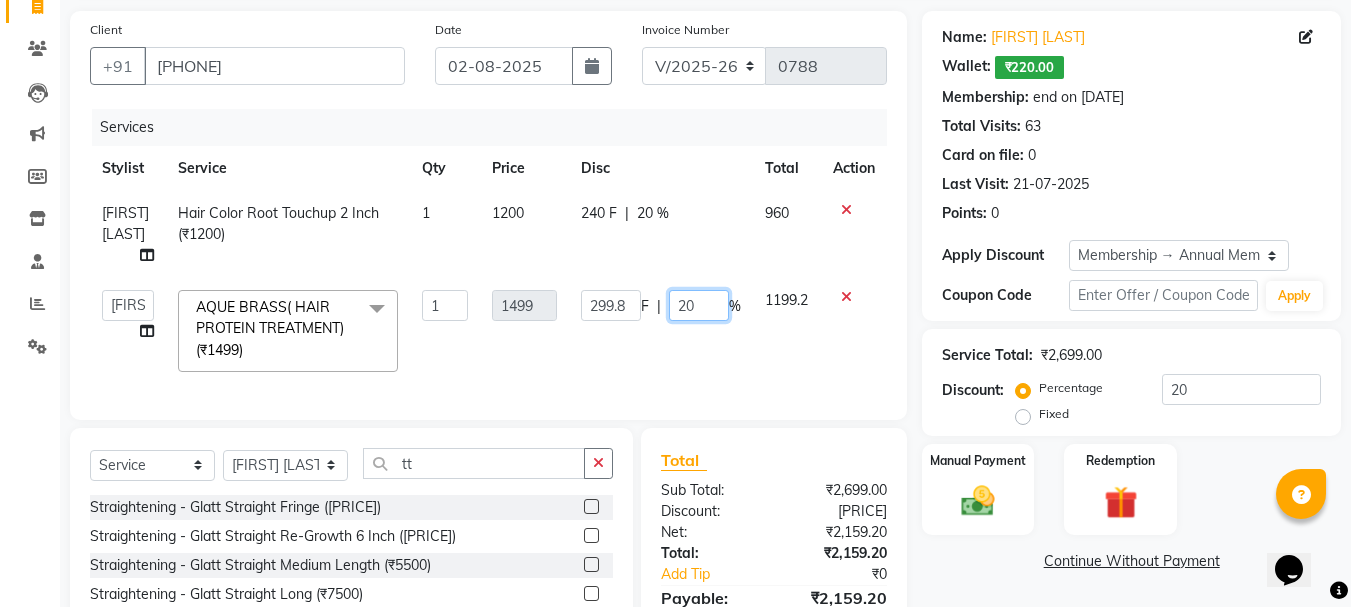 click on "20" 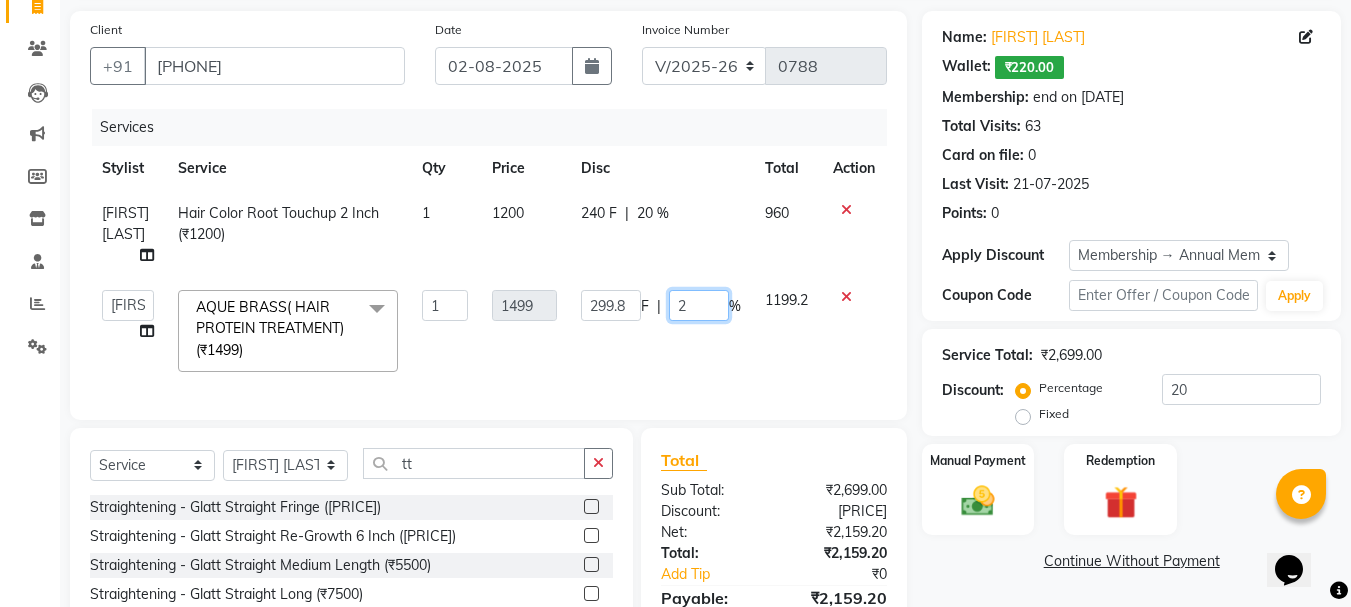 type 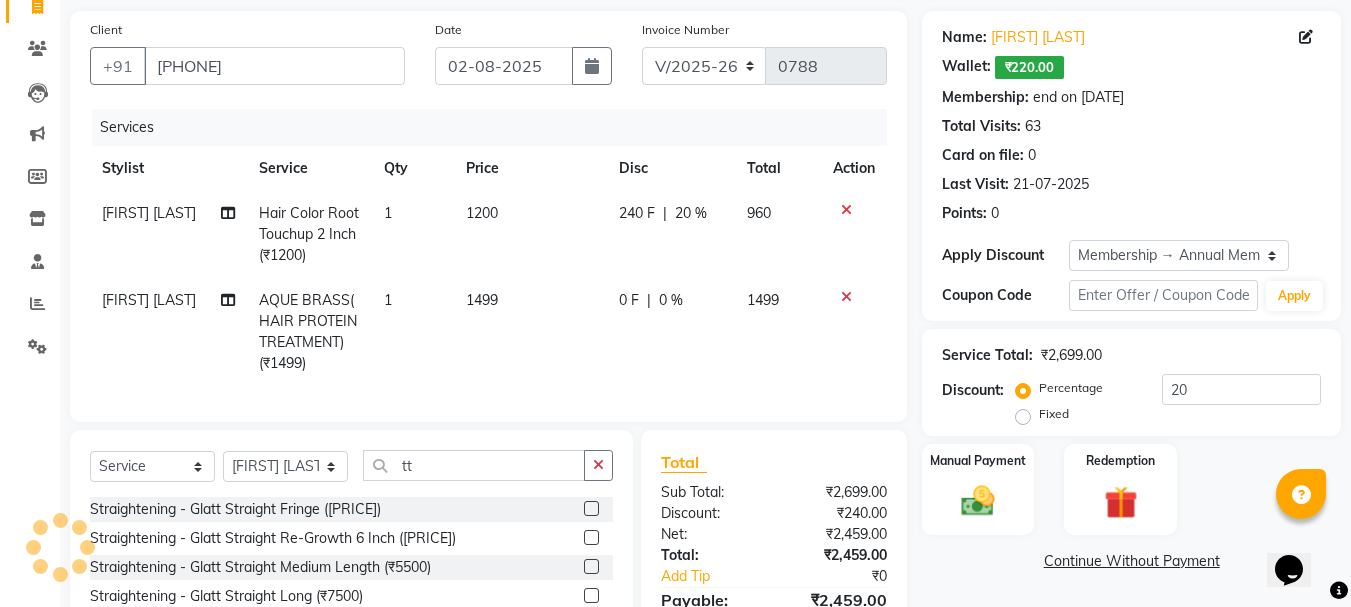 click on "240 F | 20 %" 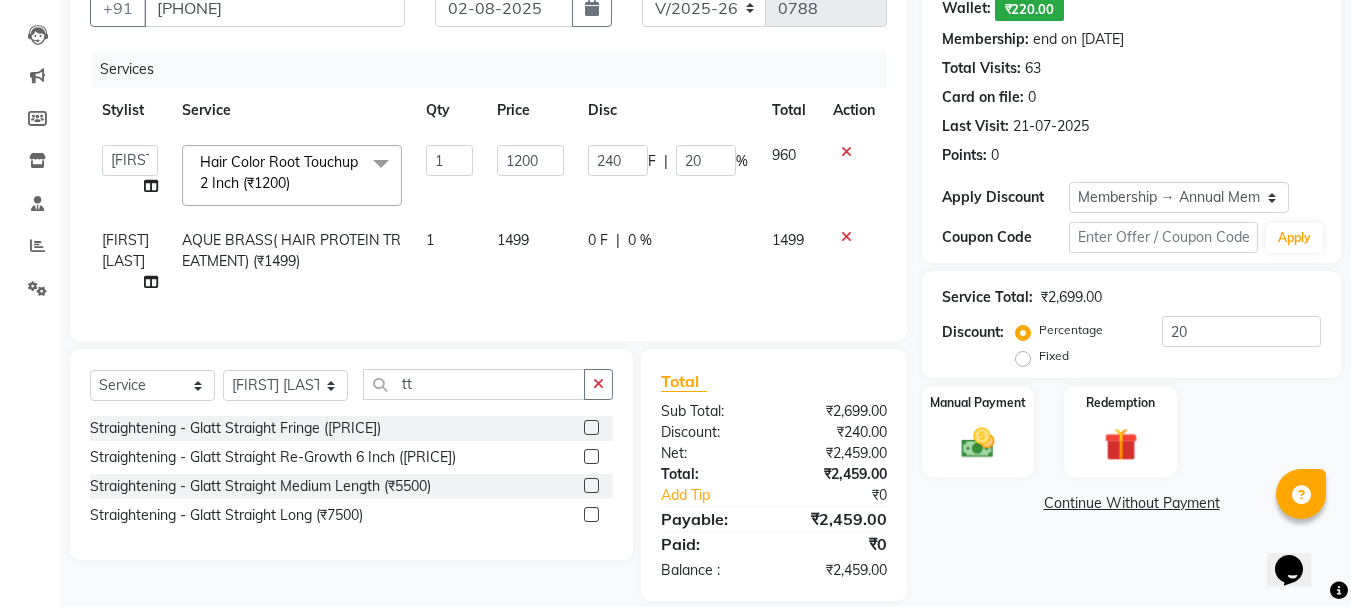 scroll, scrollTop: 215, scrollLeft: 0, axis: vertical 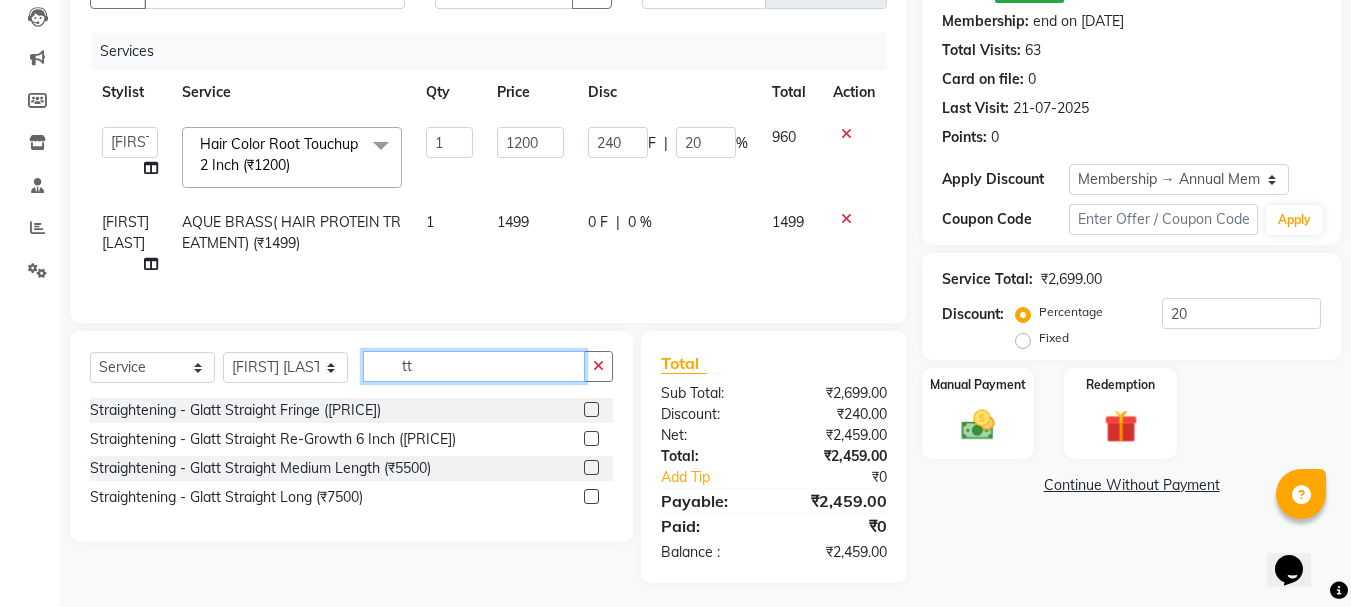 click on "tt" 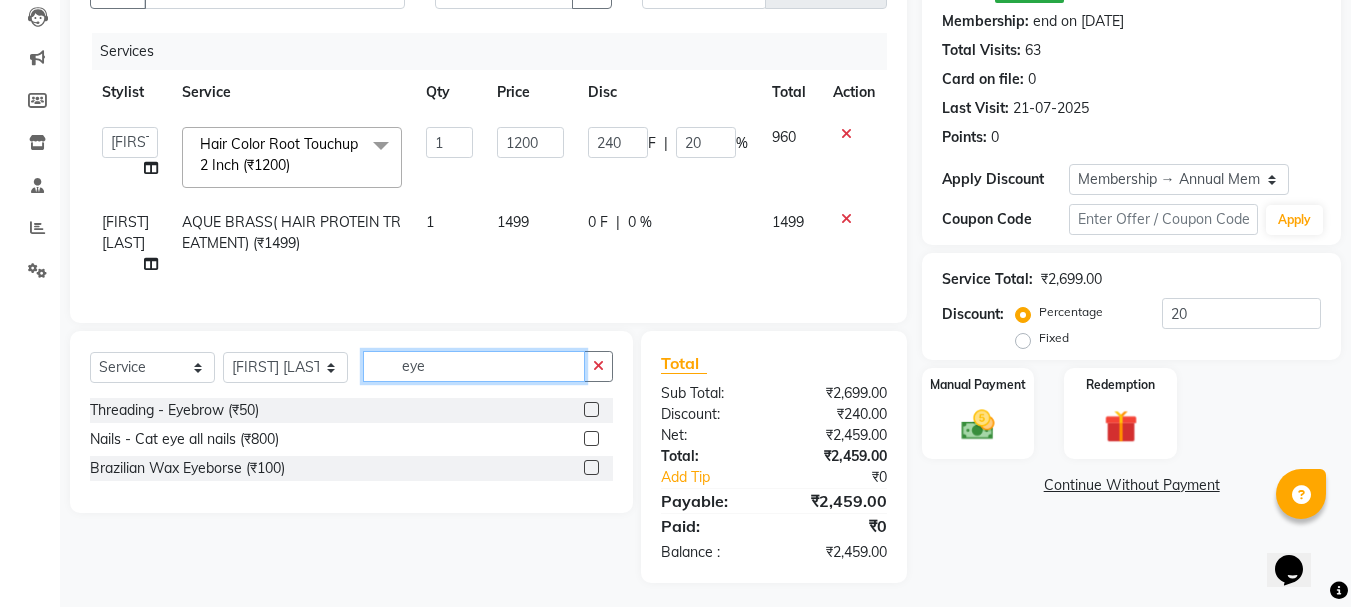 type on "eye" 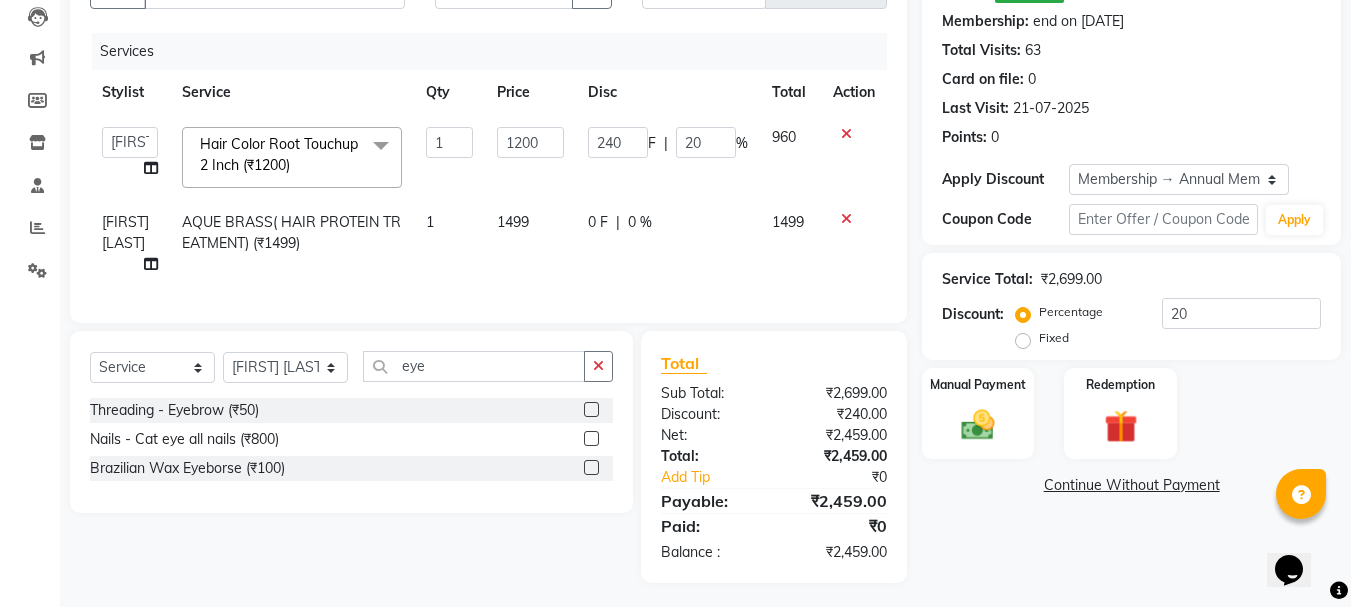 click 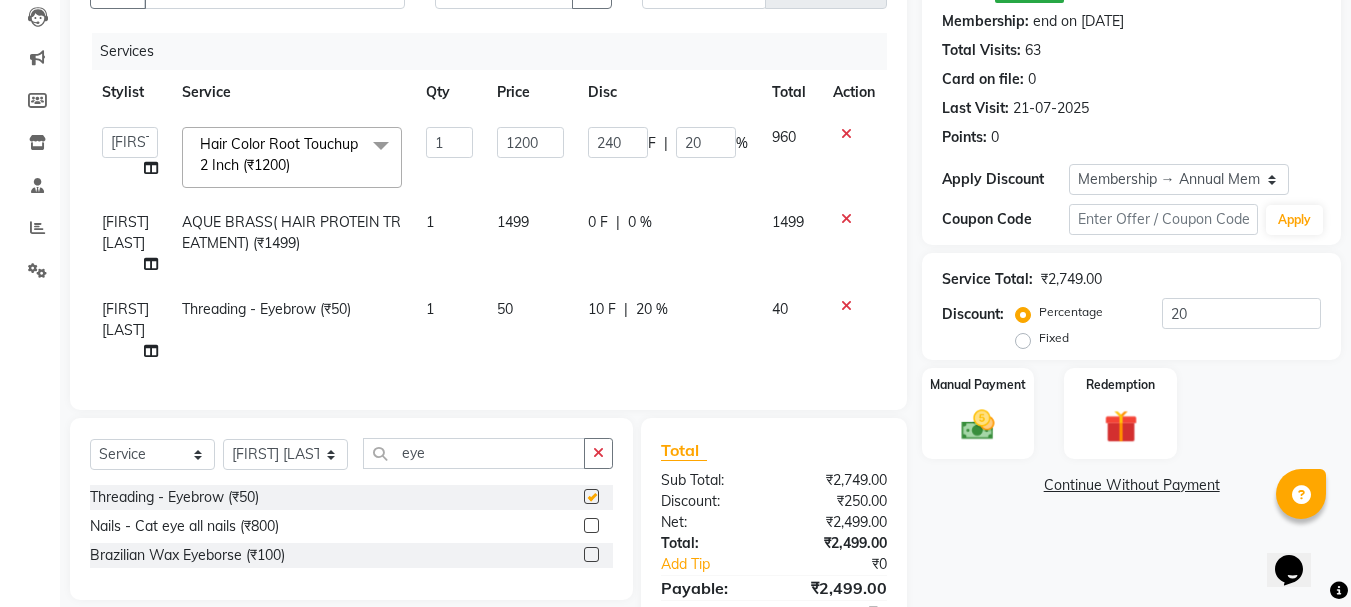 checkbox on "false" 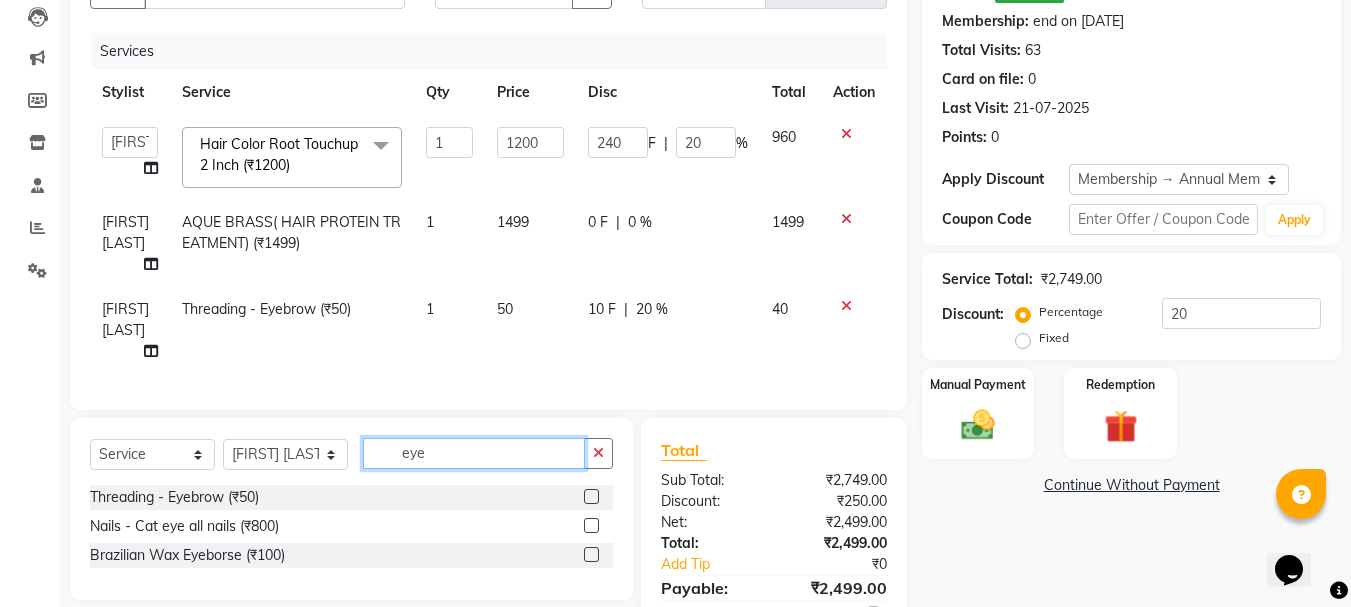 click on "eye" 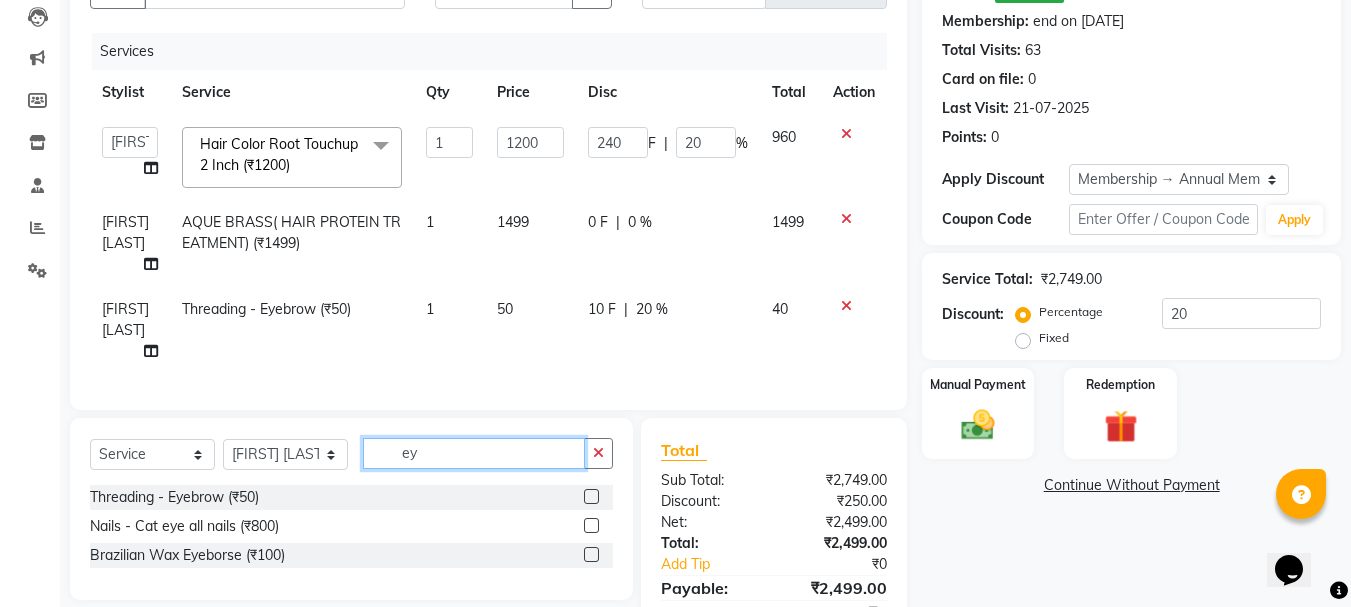 type on "e" 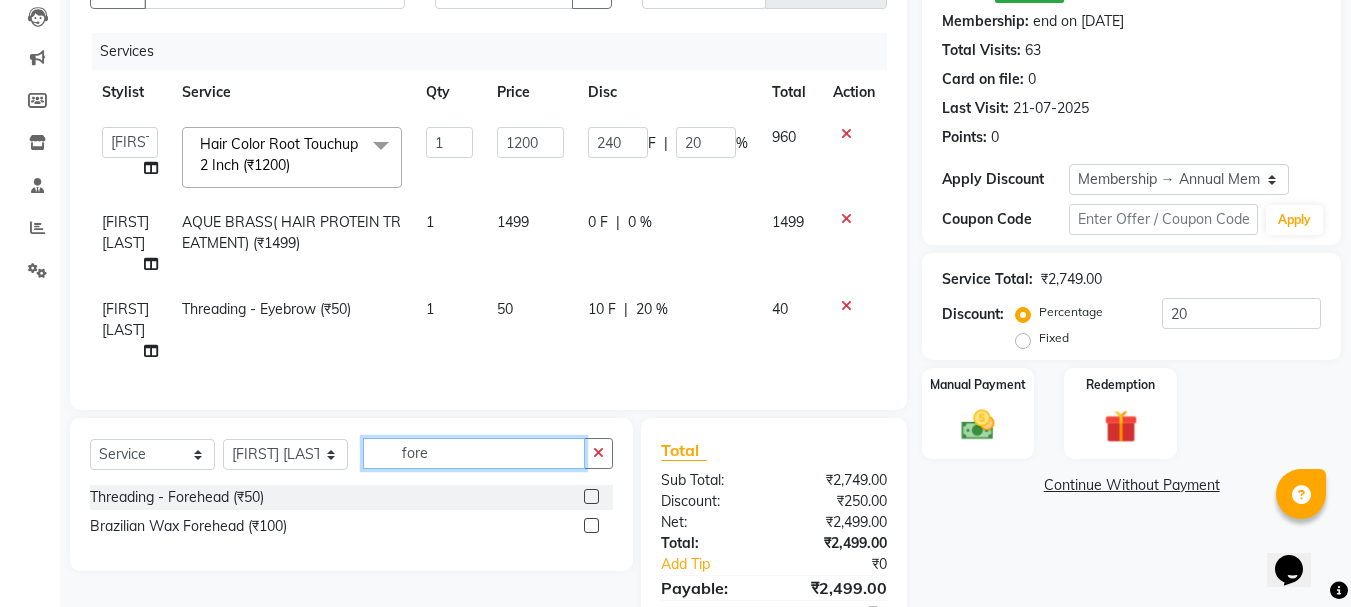 type on "fore" 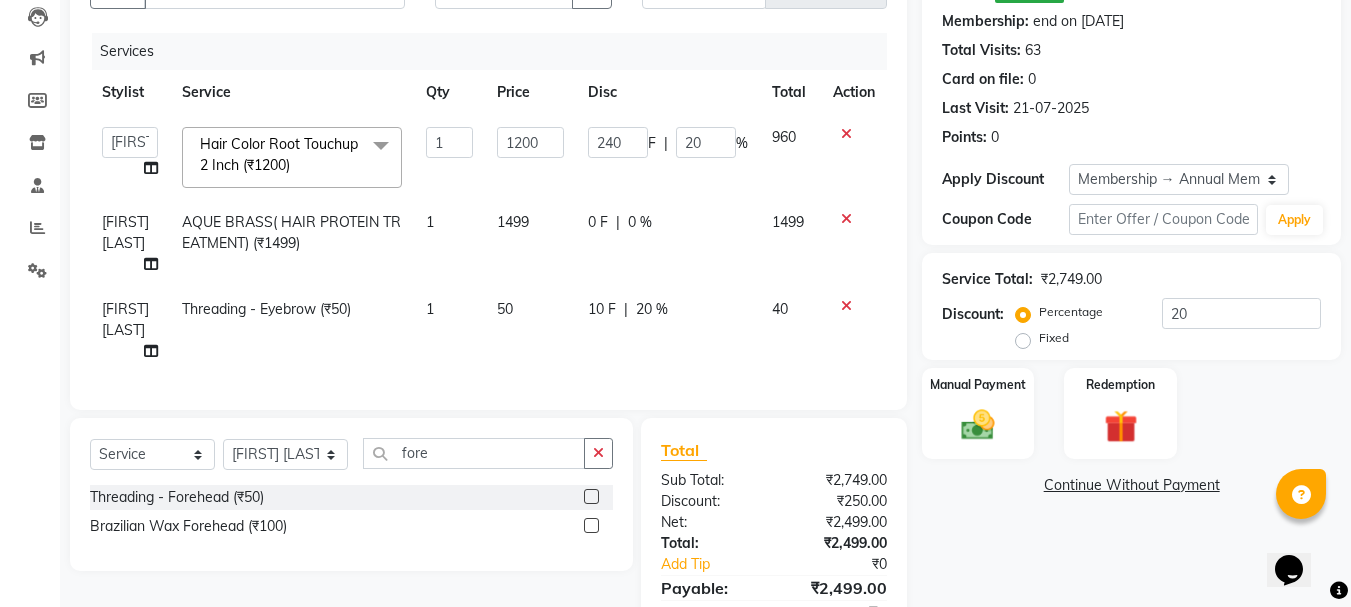 click 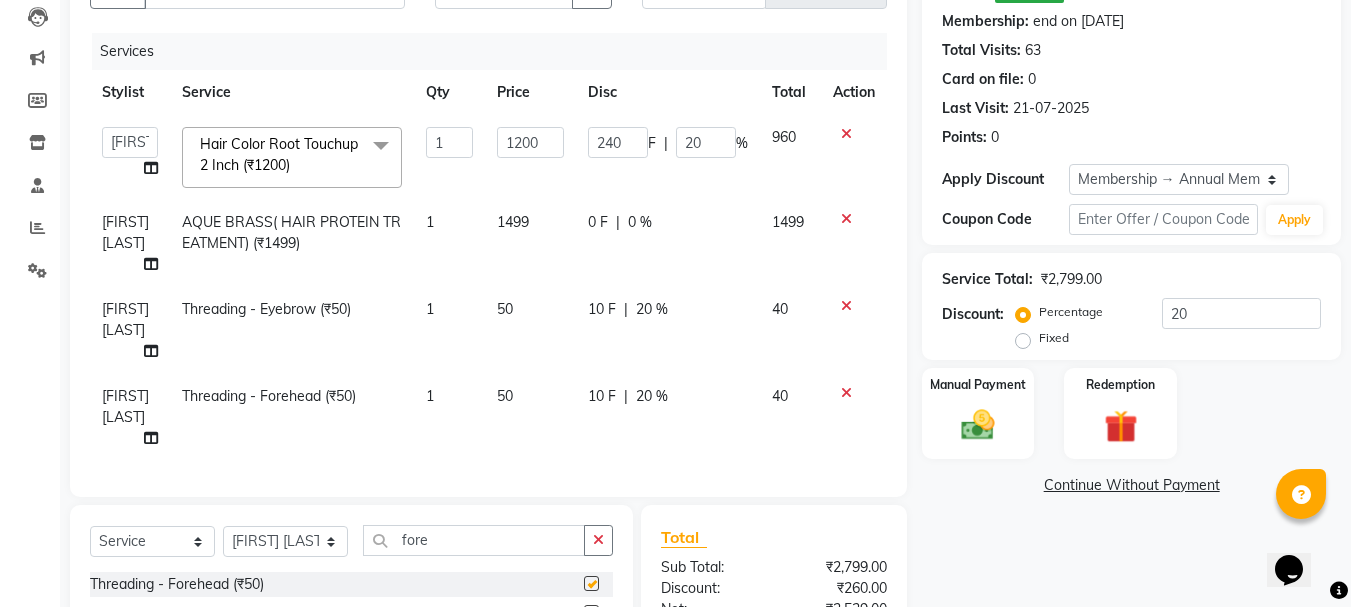 checkbox on "false" 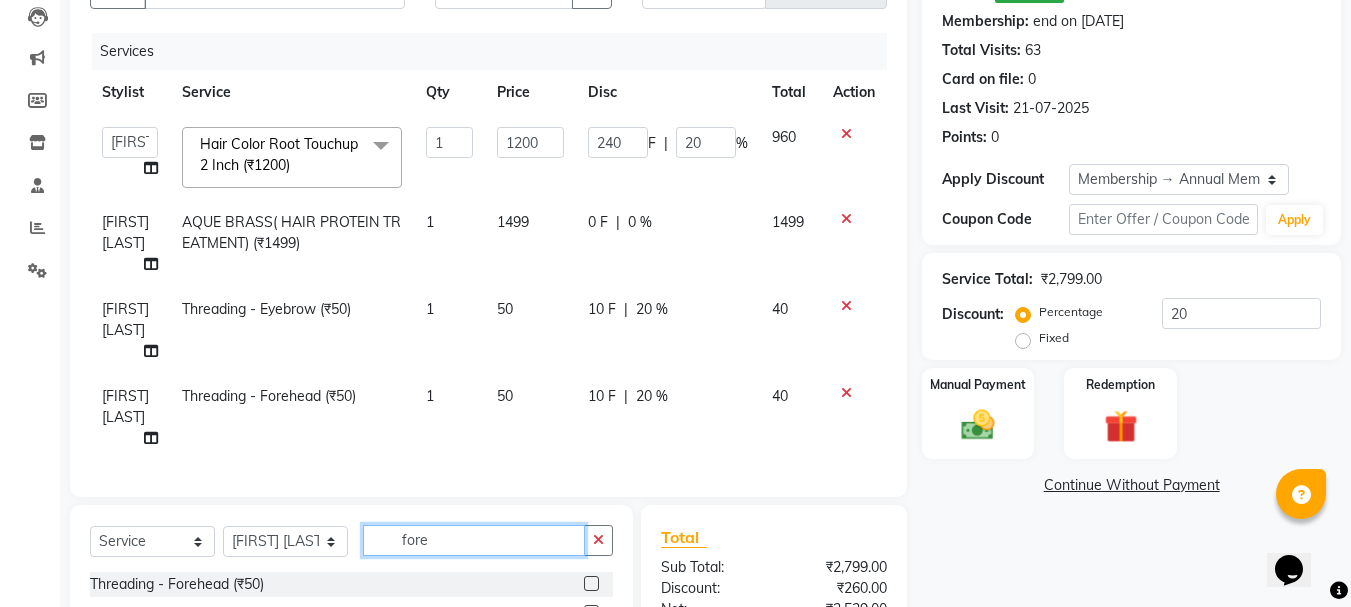 click on "fore" 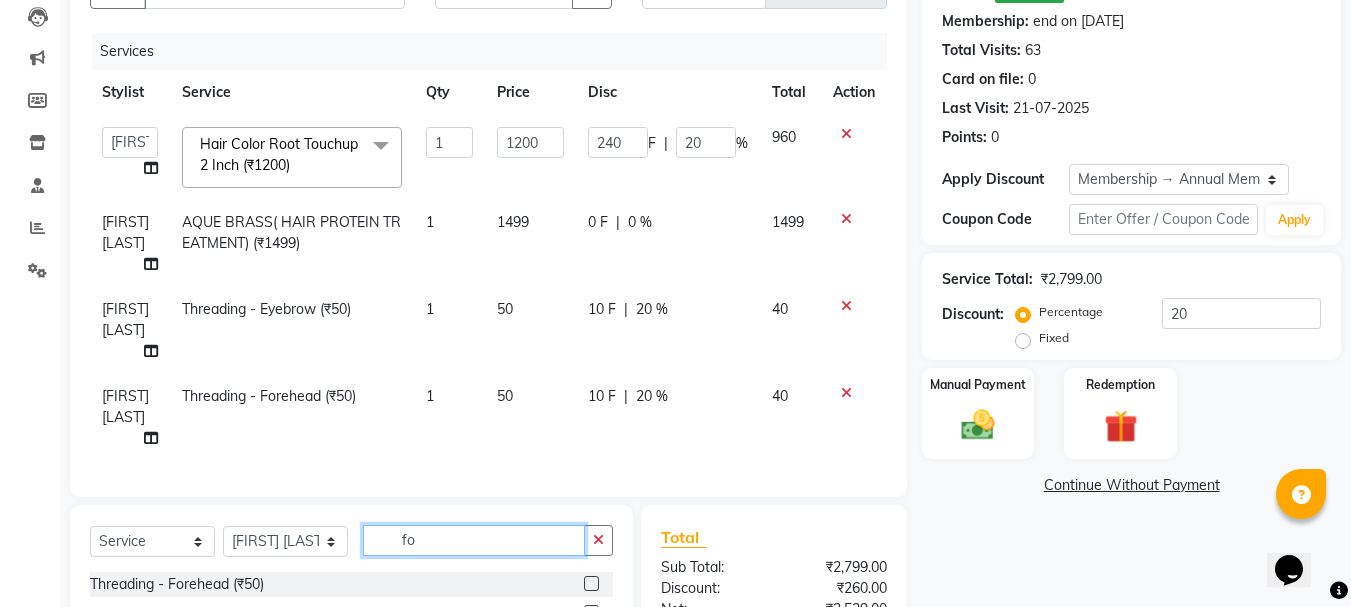type on "f" 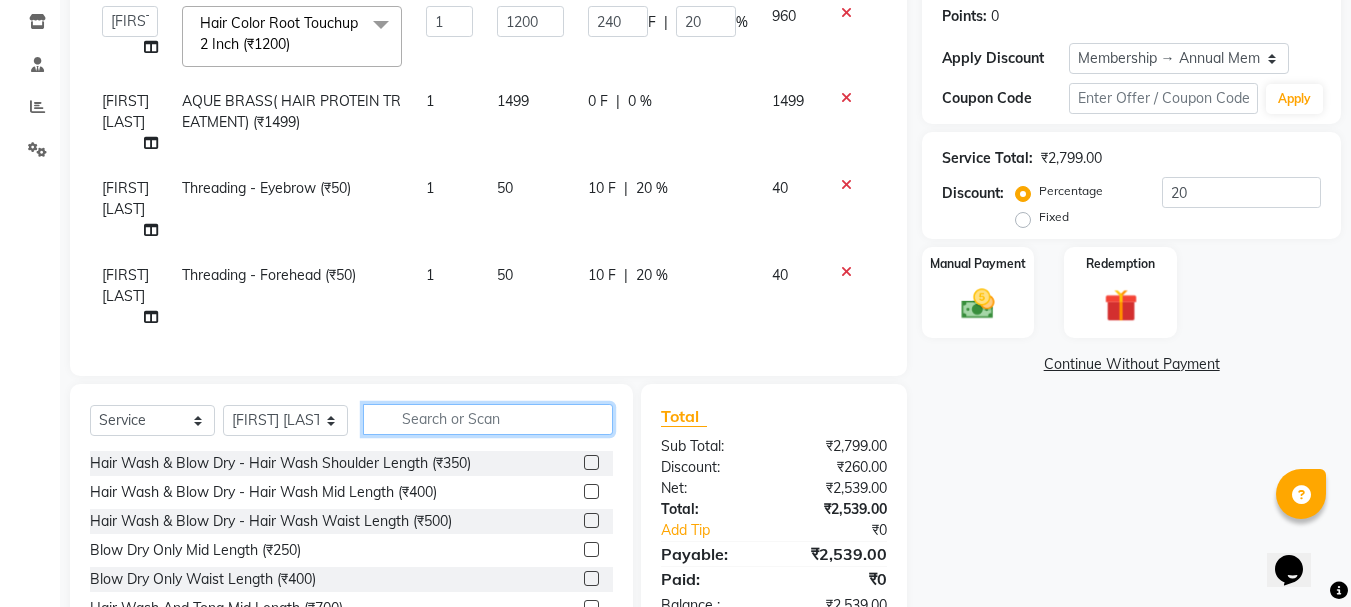 scroll, scrollTop: 362, scrollLeft: 0, axis: vertical 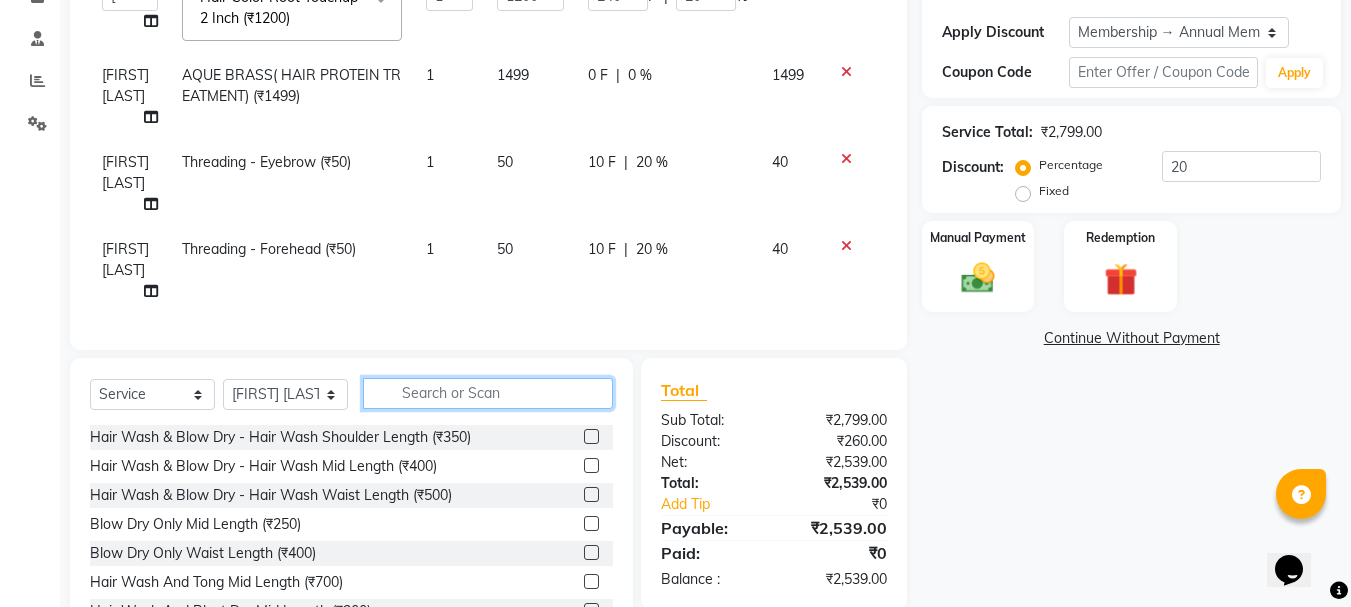 click 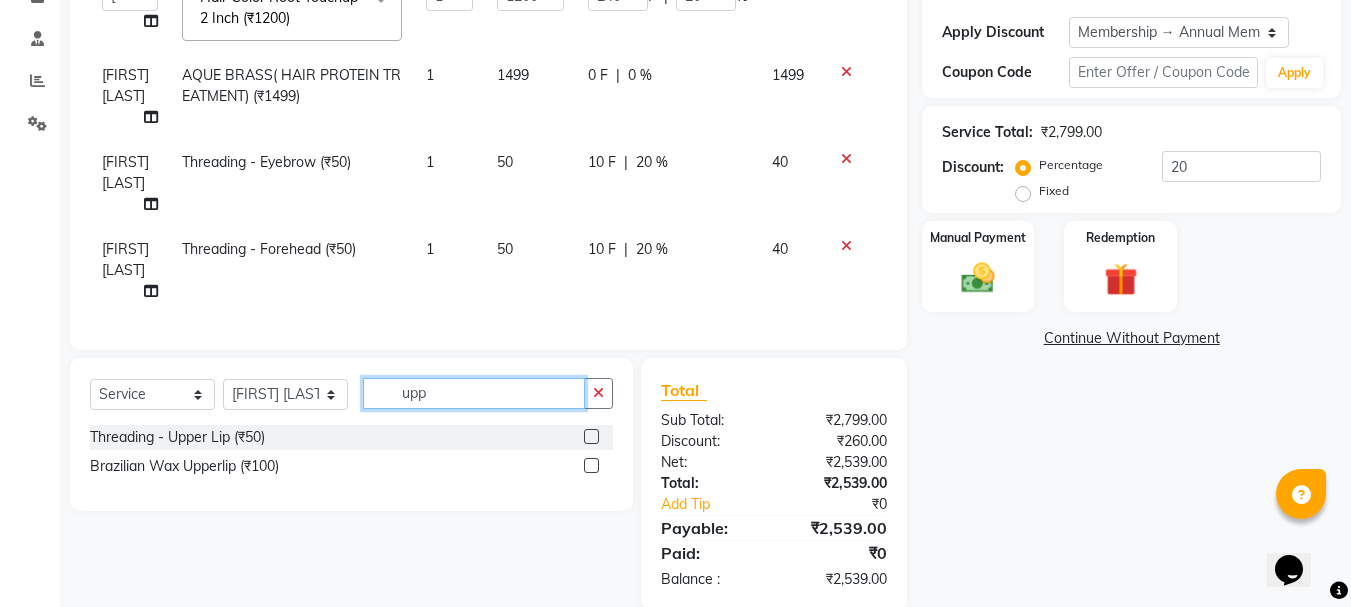 scroll, scrollTop: 347, scrollLeft: 0, axis: vertical 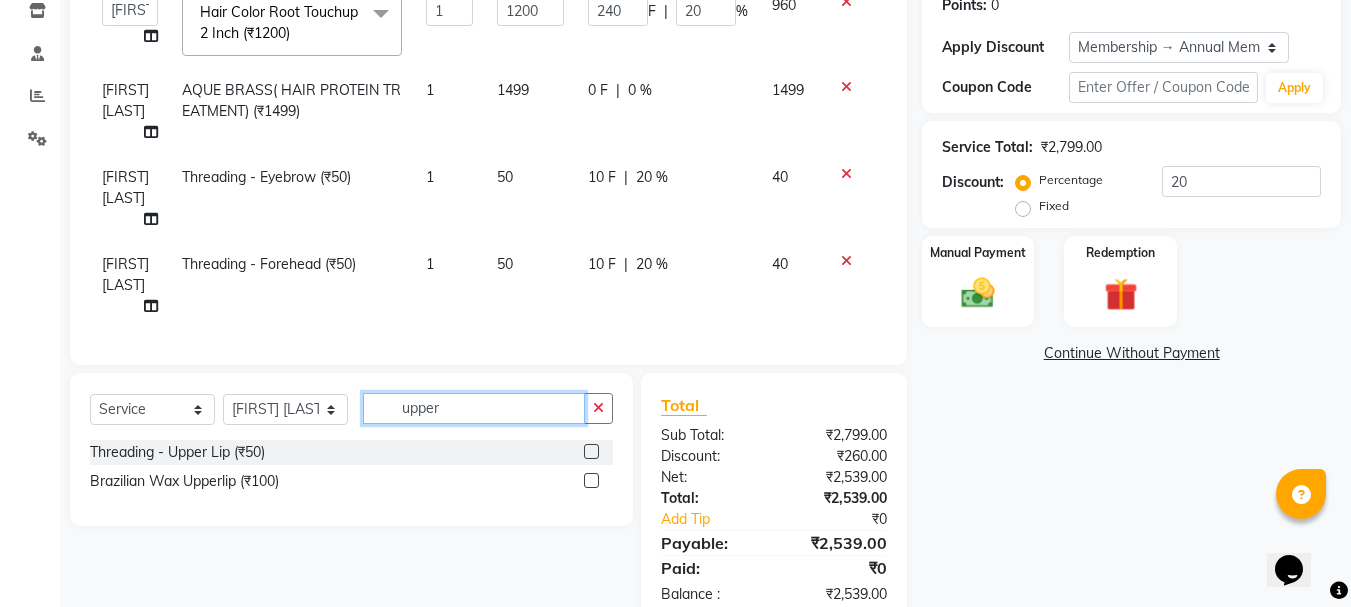 type on "upper" 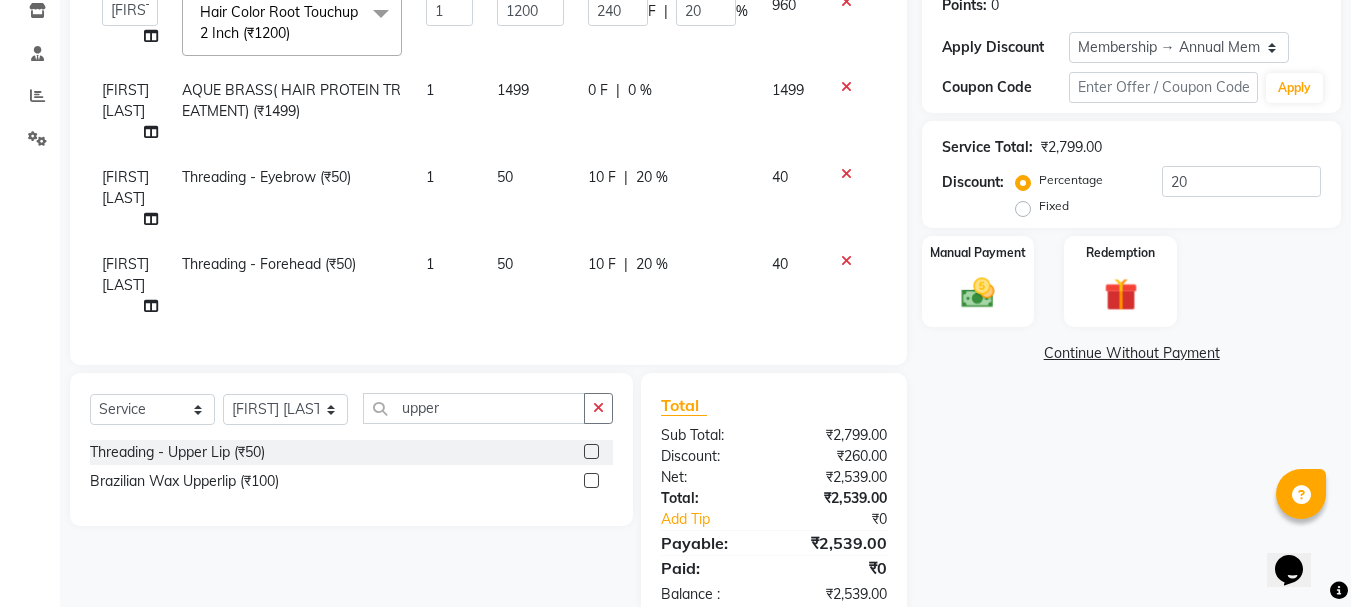 click 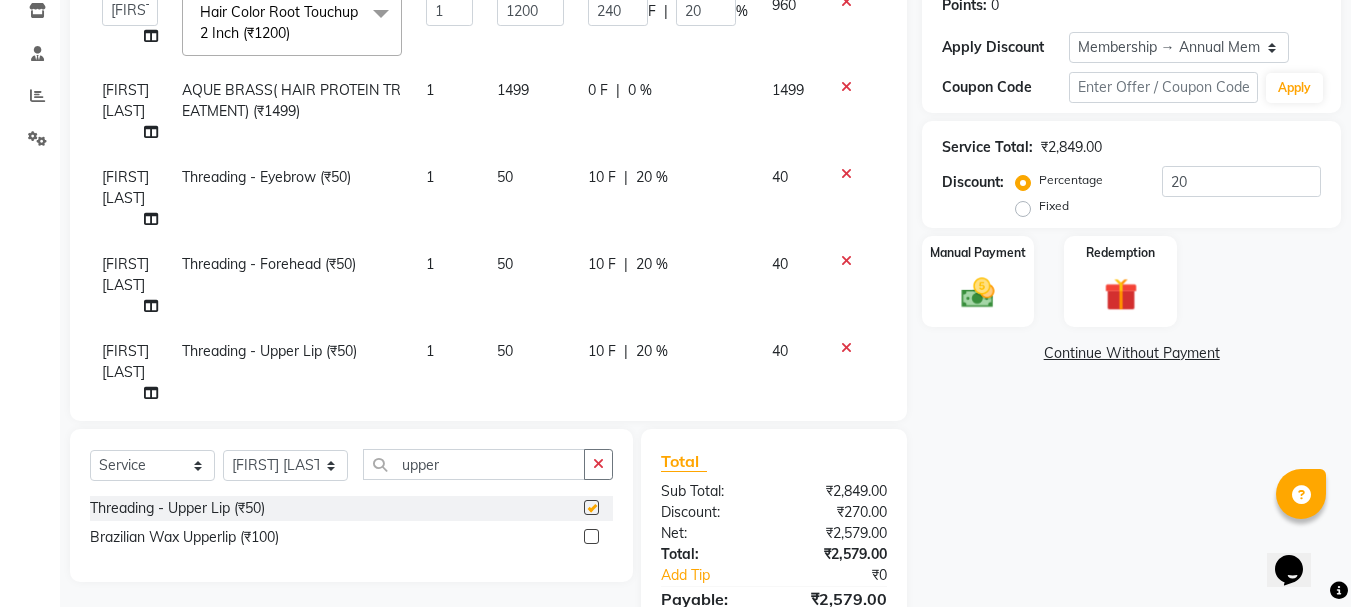 checkbox on "false" 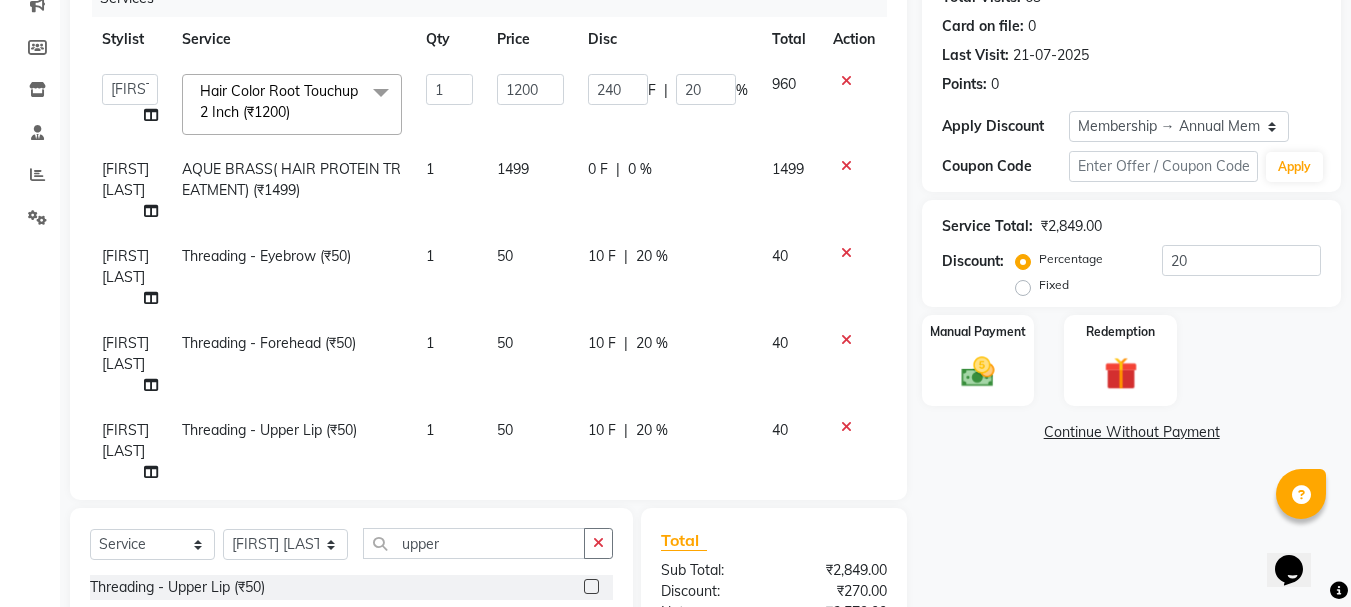scroll, scrollTop: 233, scrollLeft: 0, axis: vertical 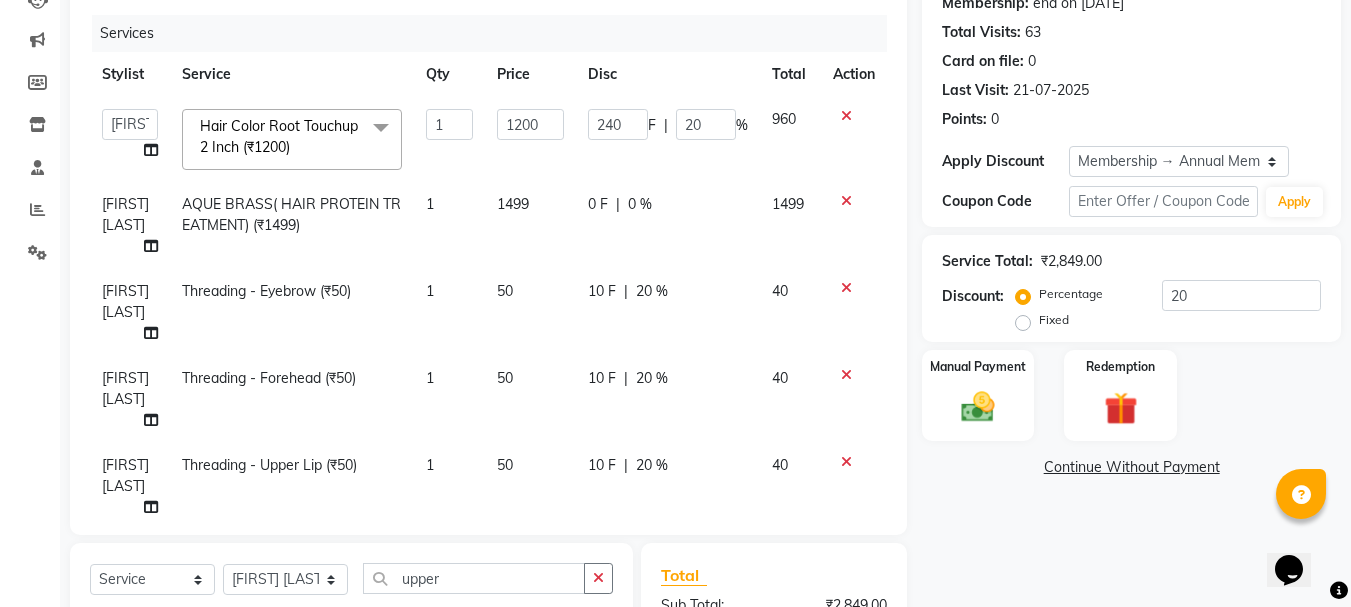 click on "[FIRST] [LAST]" 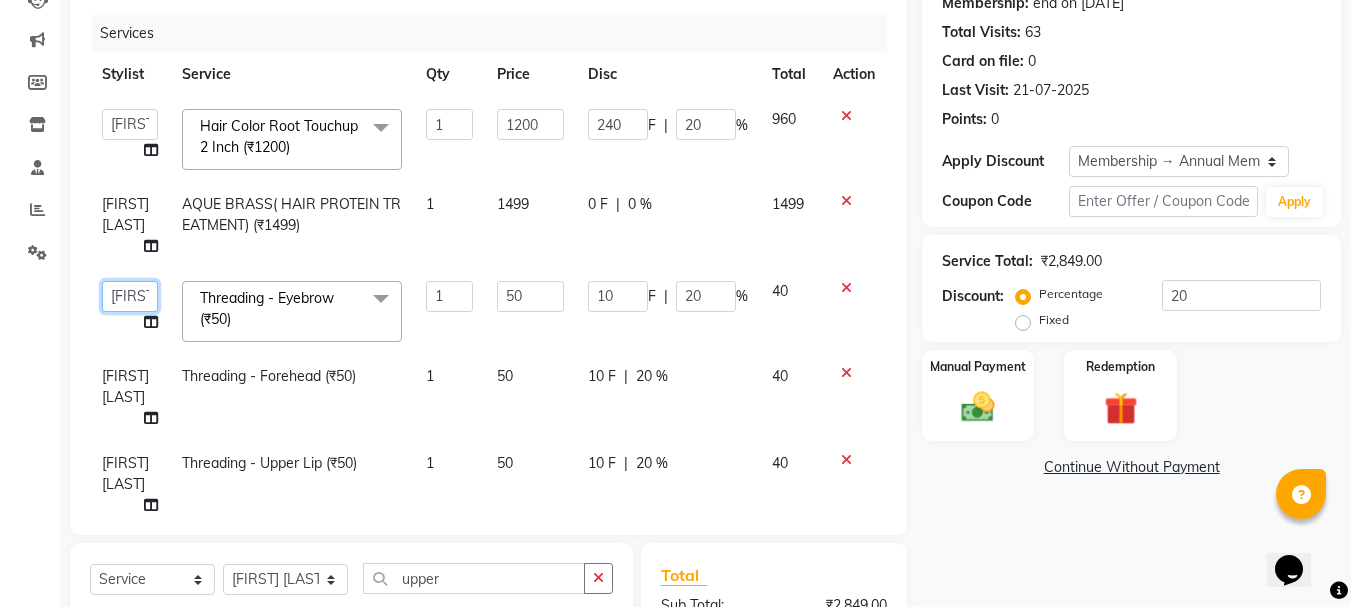 click on "[FIRST] [LAST] [NAME] [NAME]" 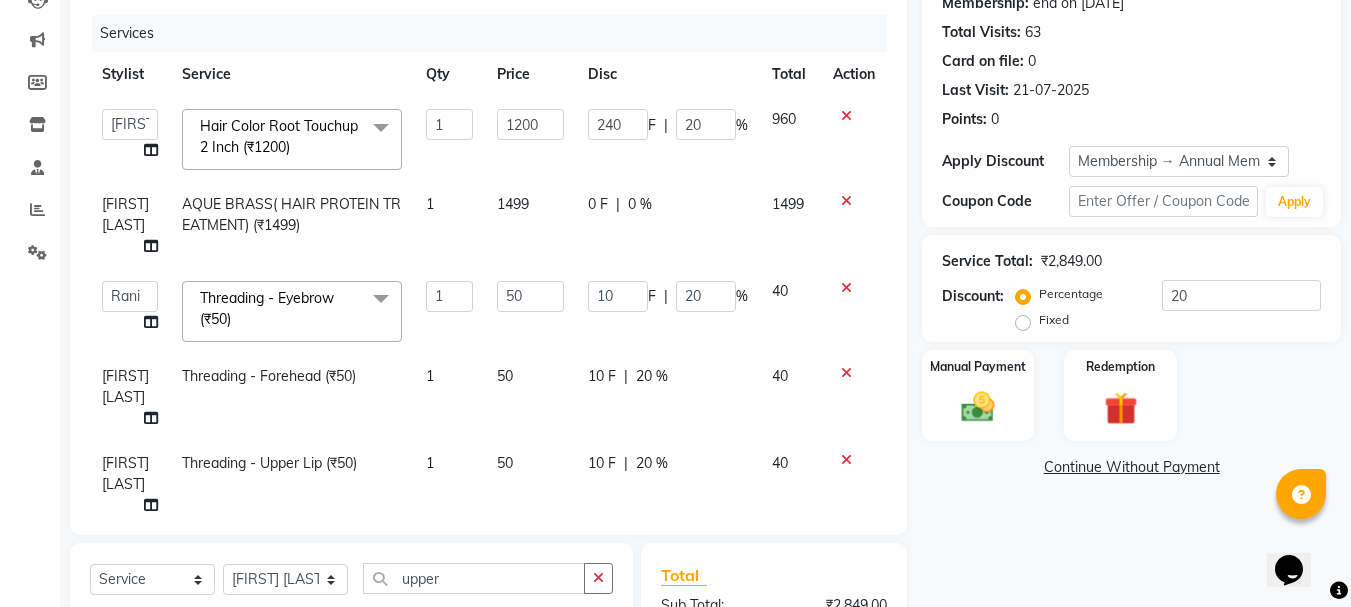 select on "36631" 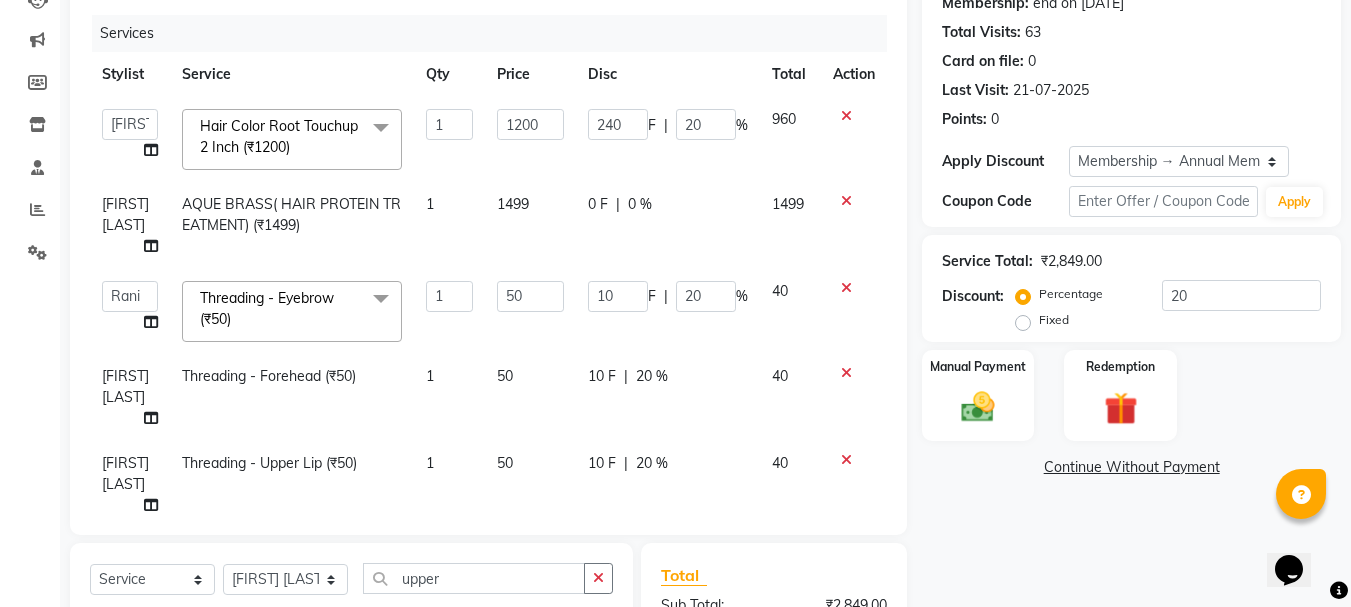 click on "[FIRST] [LAST]" 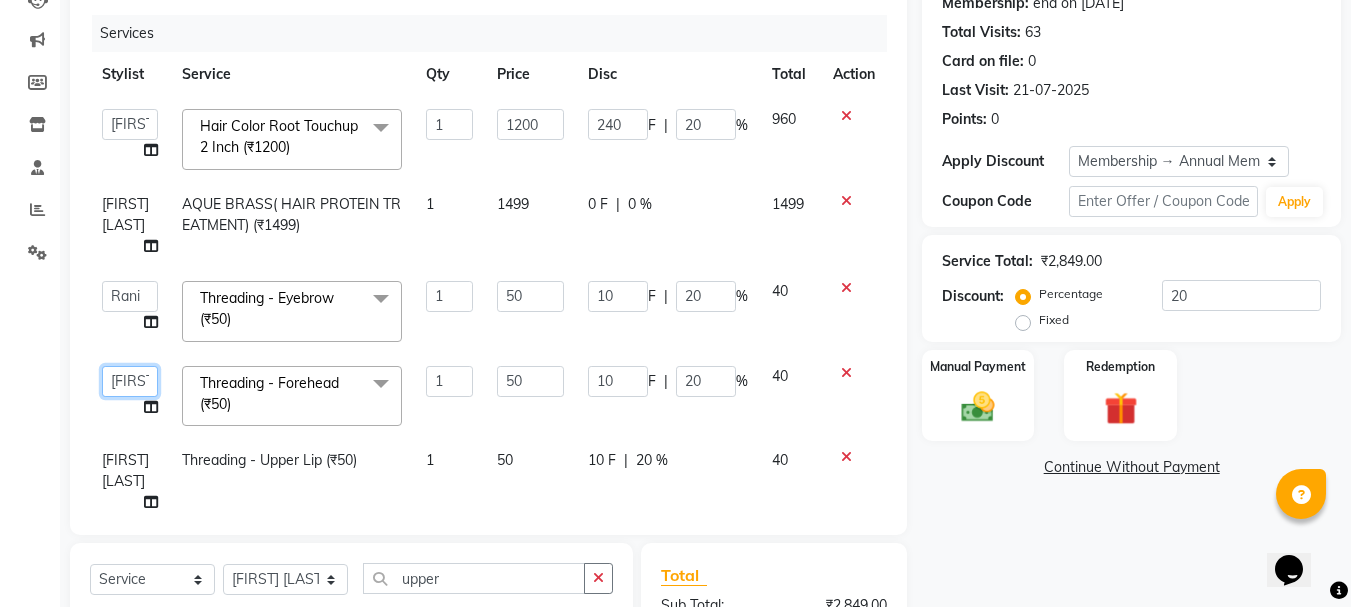 click on "[FIRST] [LAST] [NAME] [NAME]" 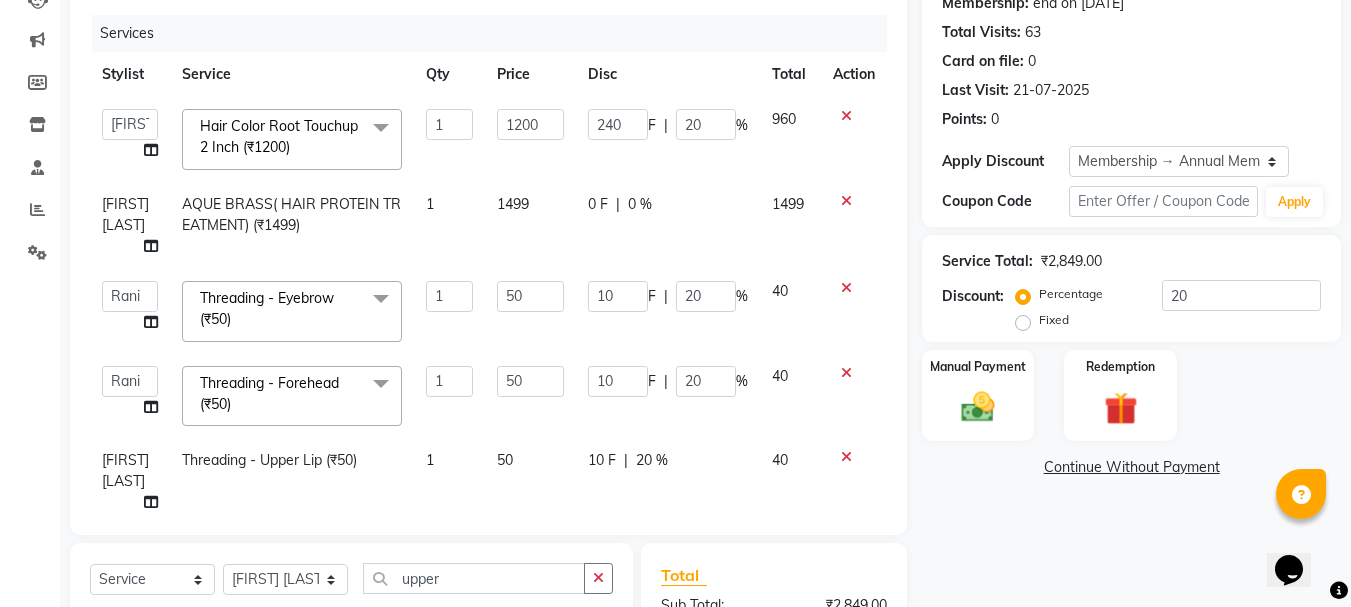 select on "36631" 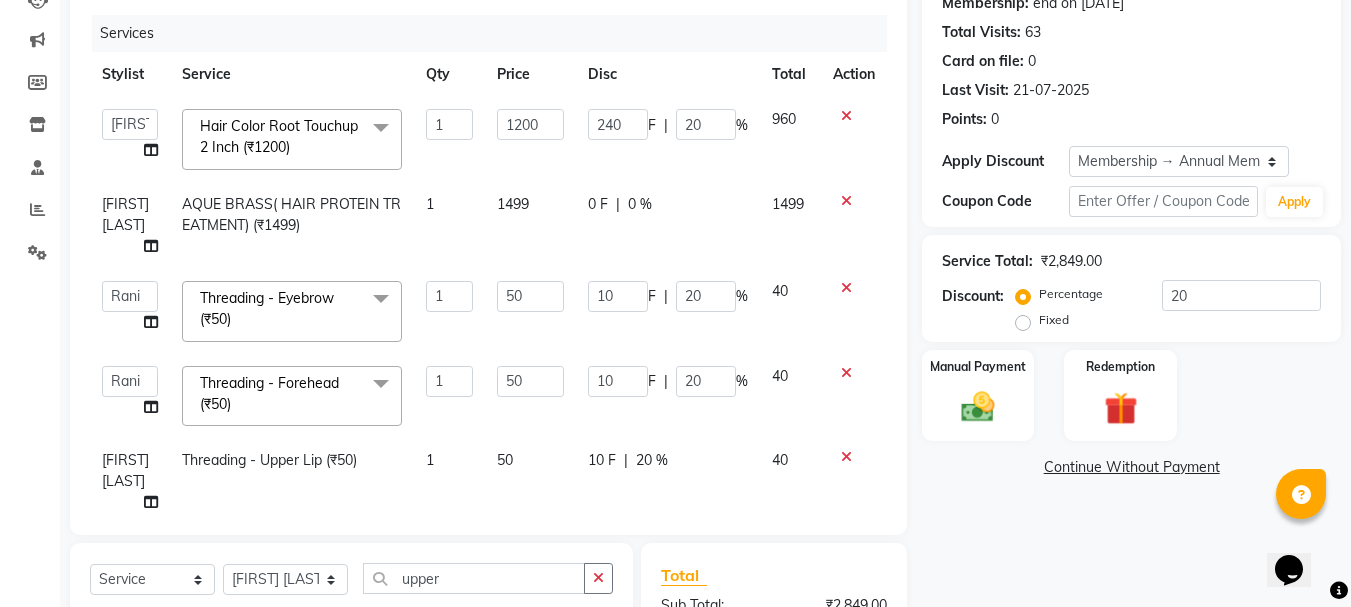click on "[FIRST] [LAST]" 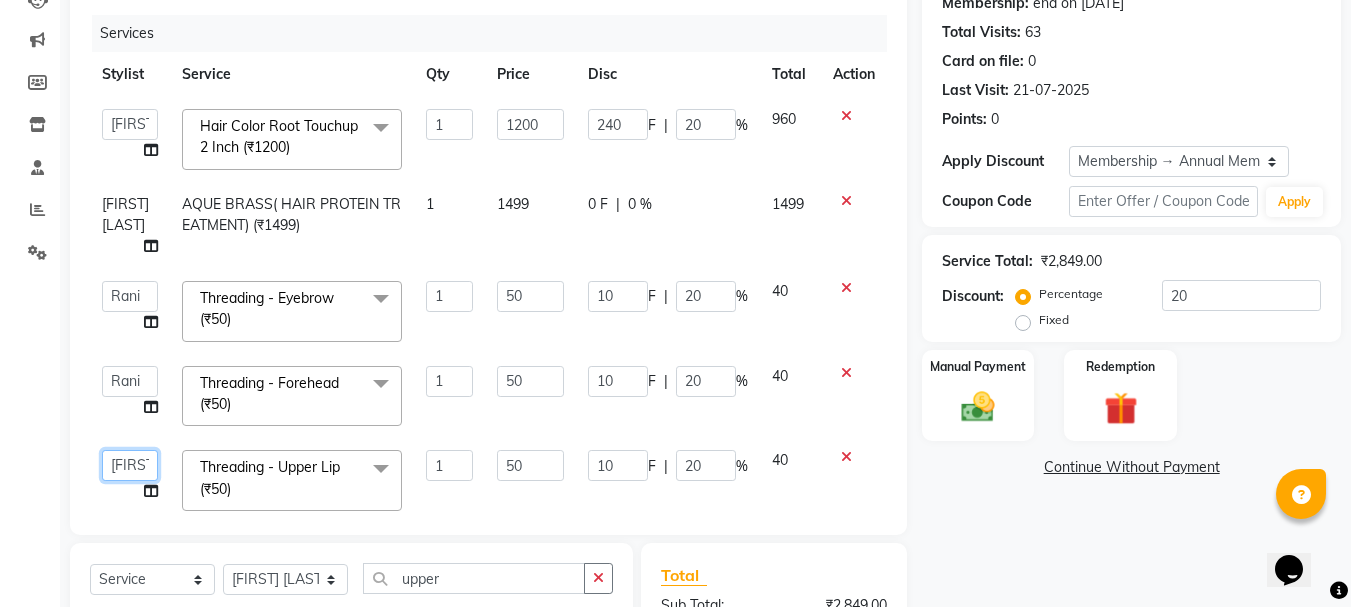click on "[FIRST] [LAST] [NAME] [NAME]" 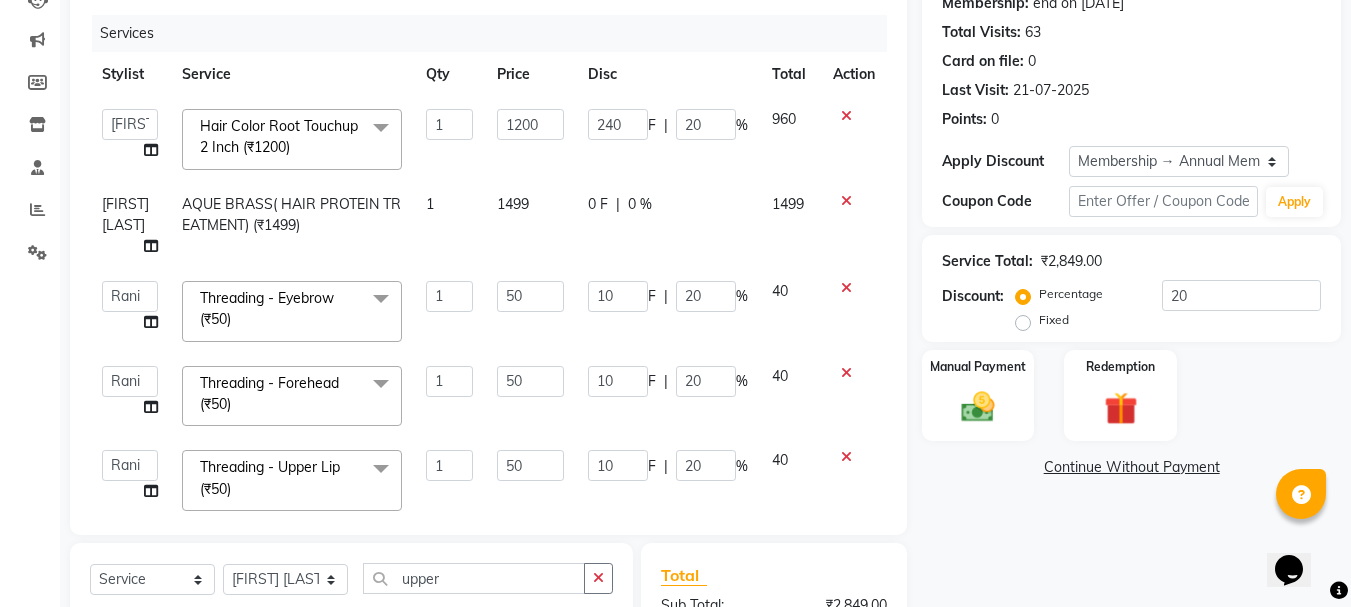 select on "36631" 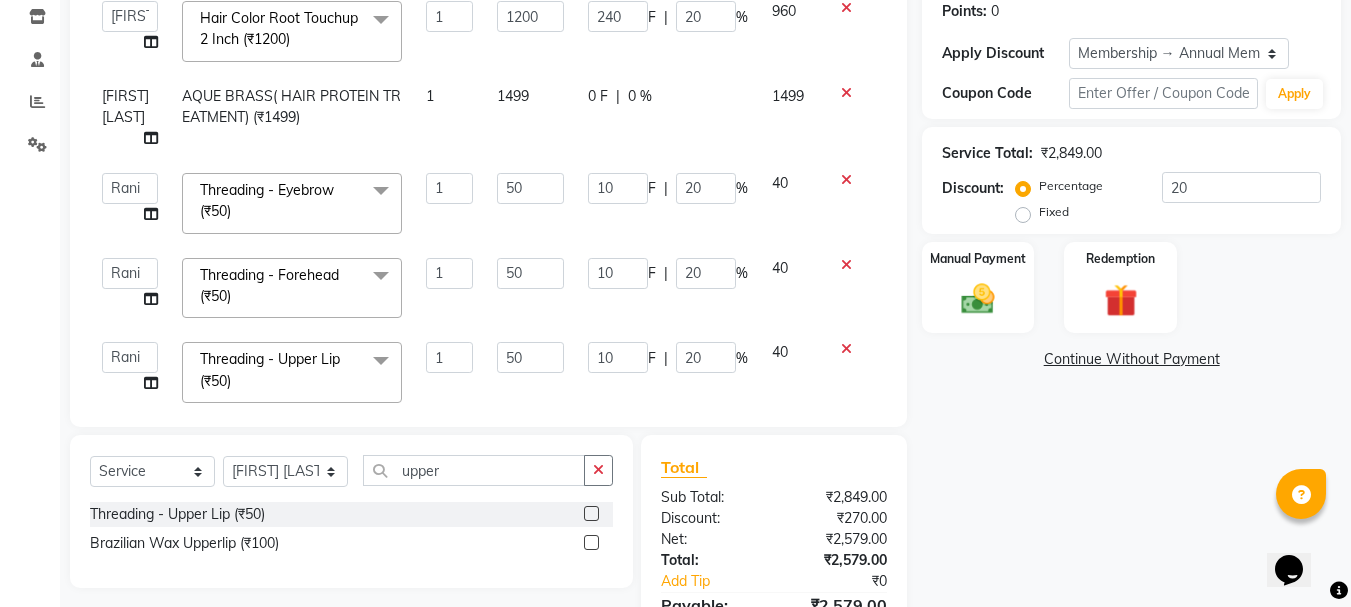 scroll, scrollTop: 451, scrollLeft: 0, axis: vertical 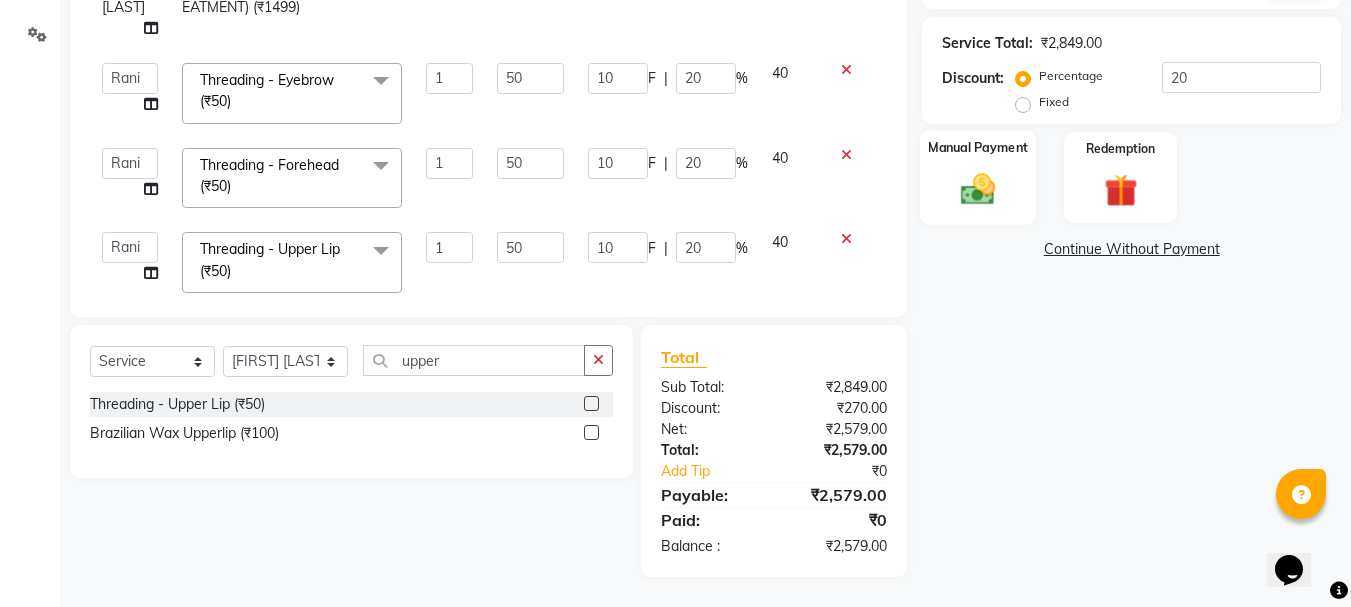 click on "Manual Payment" 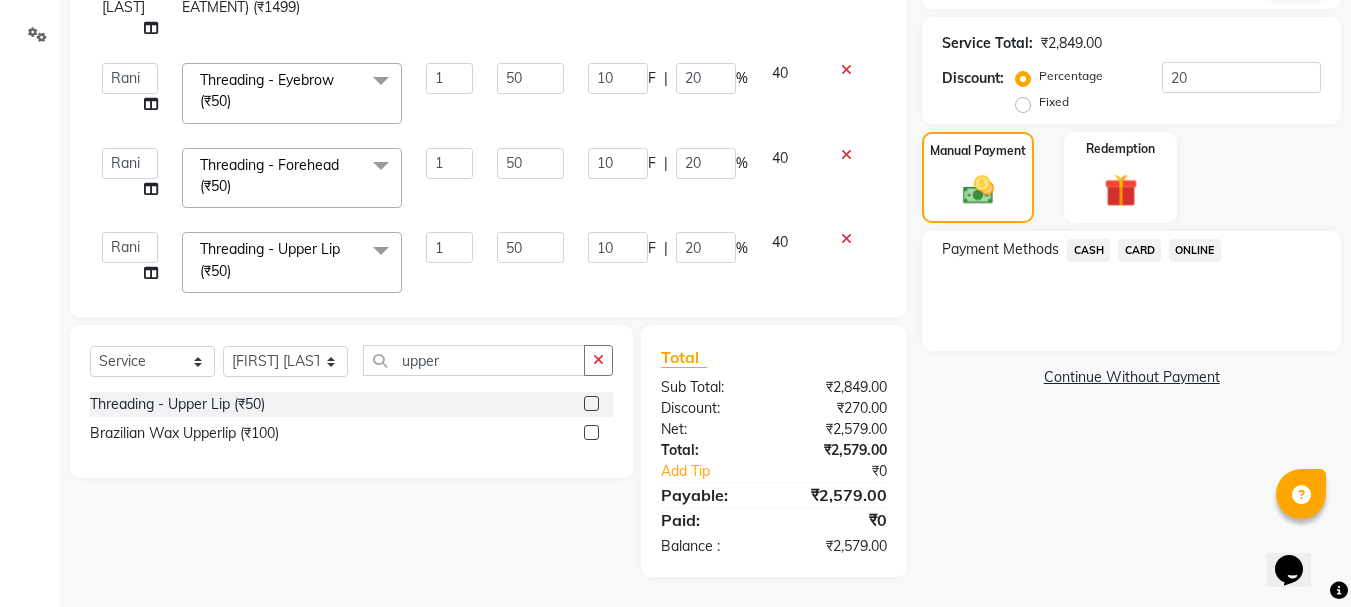 click on "ONLINE" 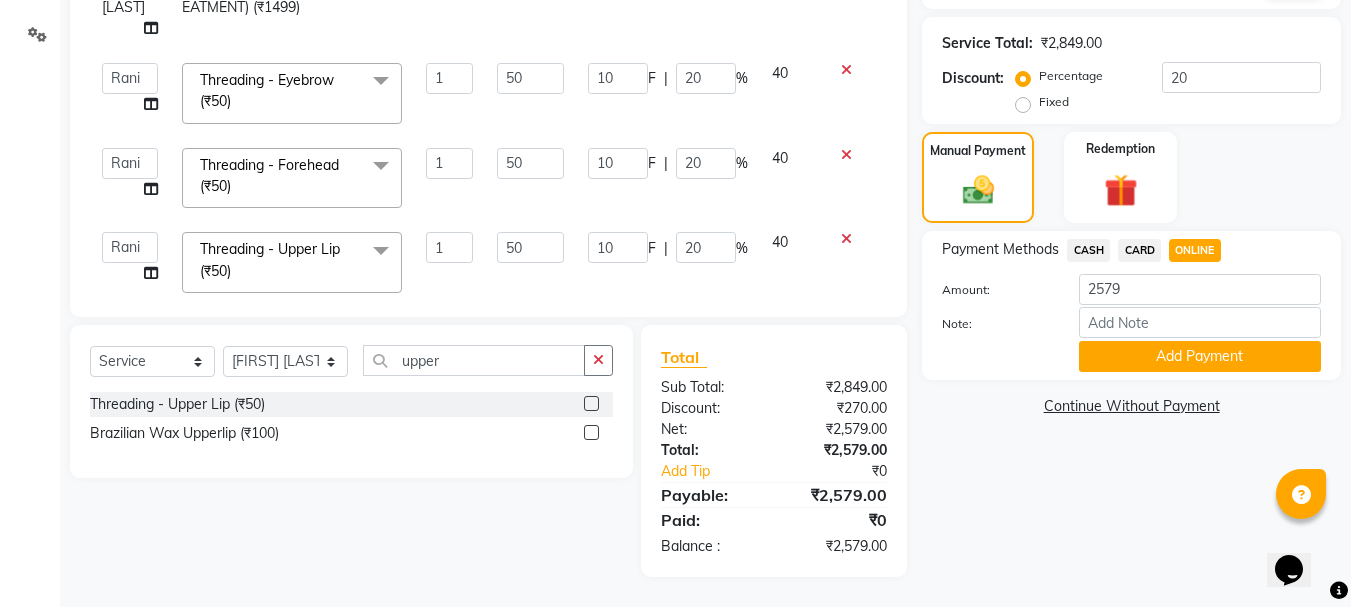 click on "ONLINE" 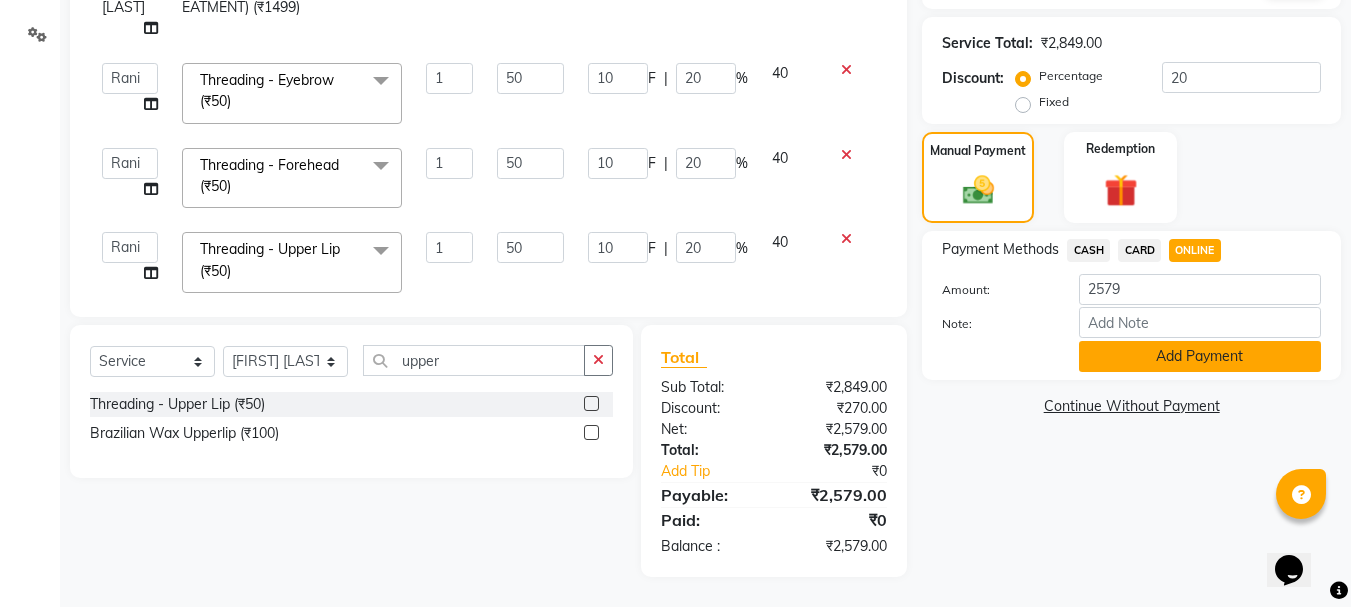 click on "Add Payment" 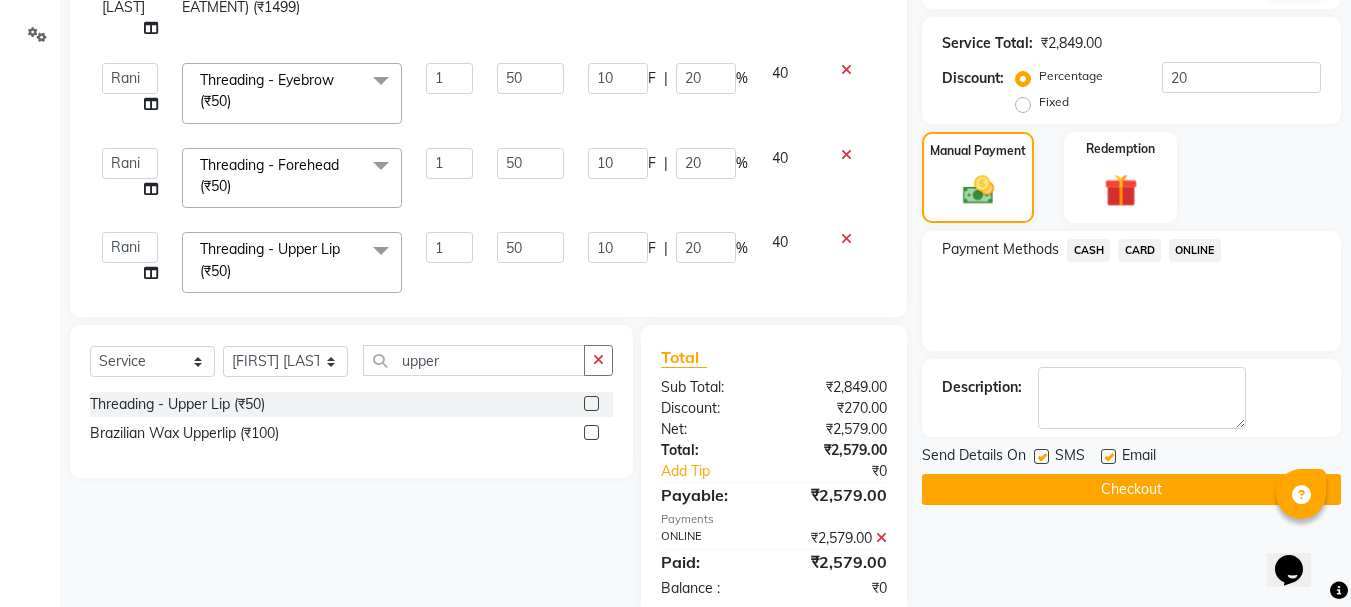 scroll, scrollTop: 493, scrollLeft: 0, axis: vertical 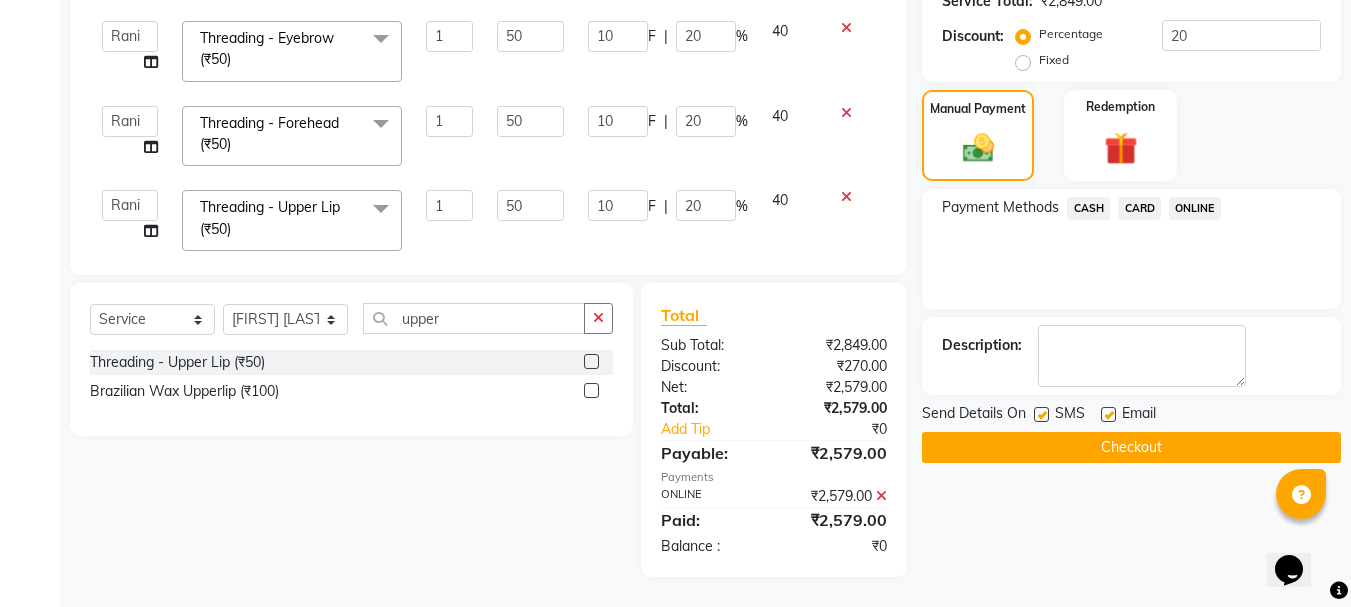 click on "Checkout" 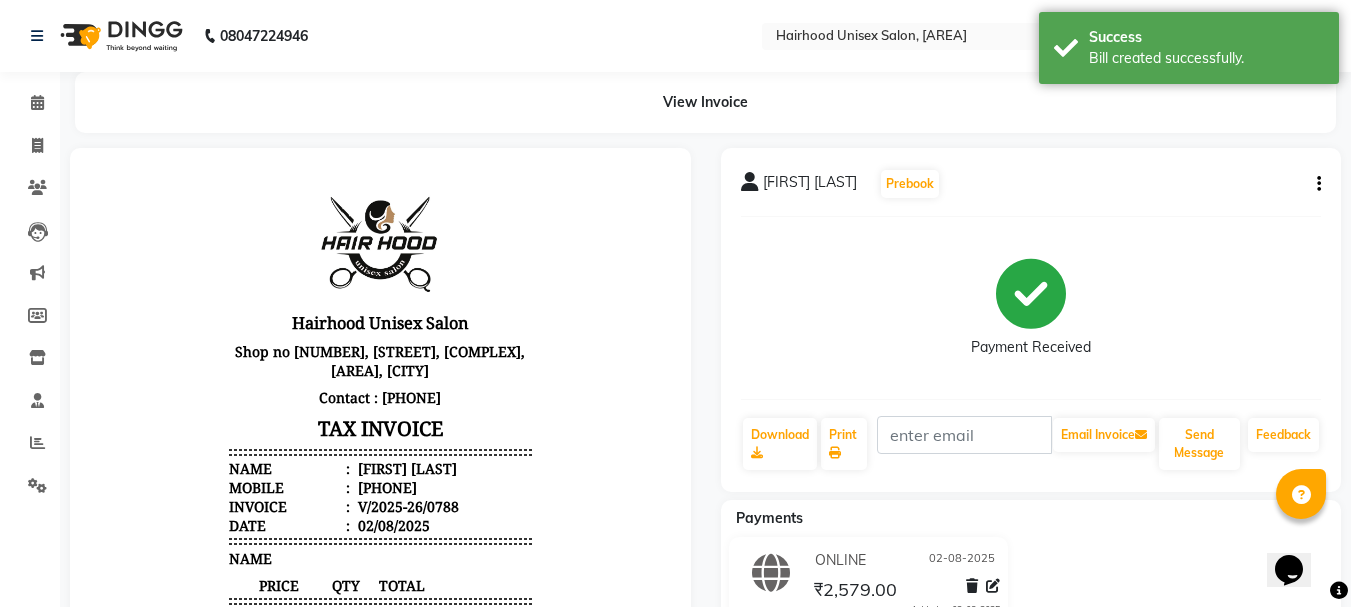 scroll, scrollTop: 0, scrollLeft: 0, axis: both 